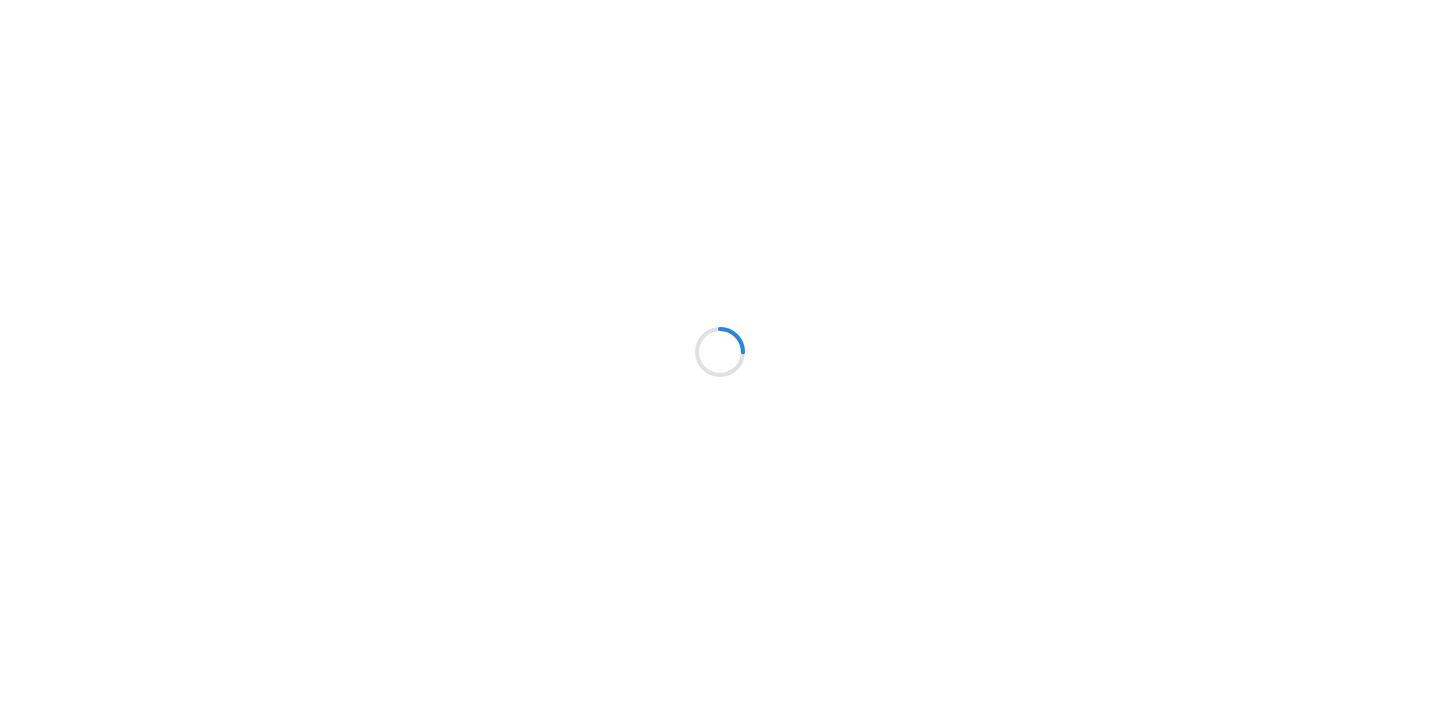scroll, scrollTop: 0, scrollLeft: 0, axis: both 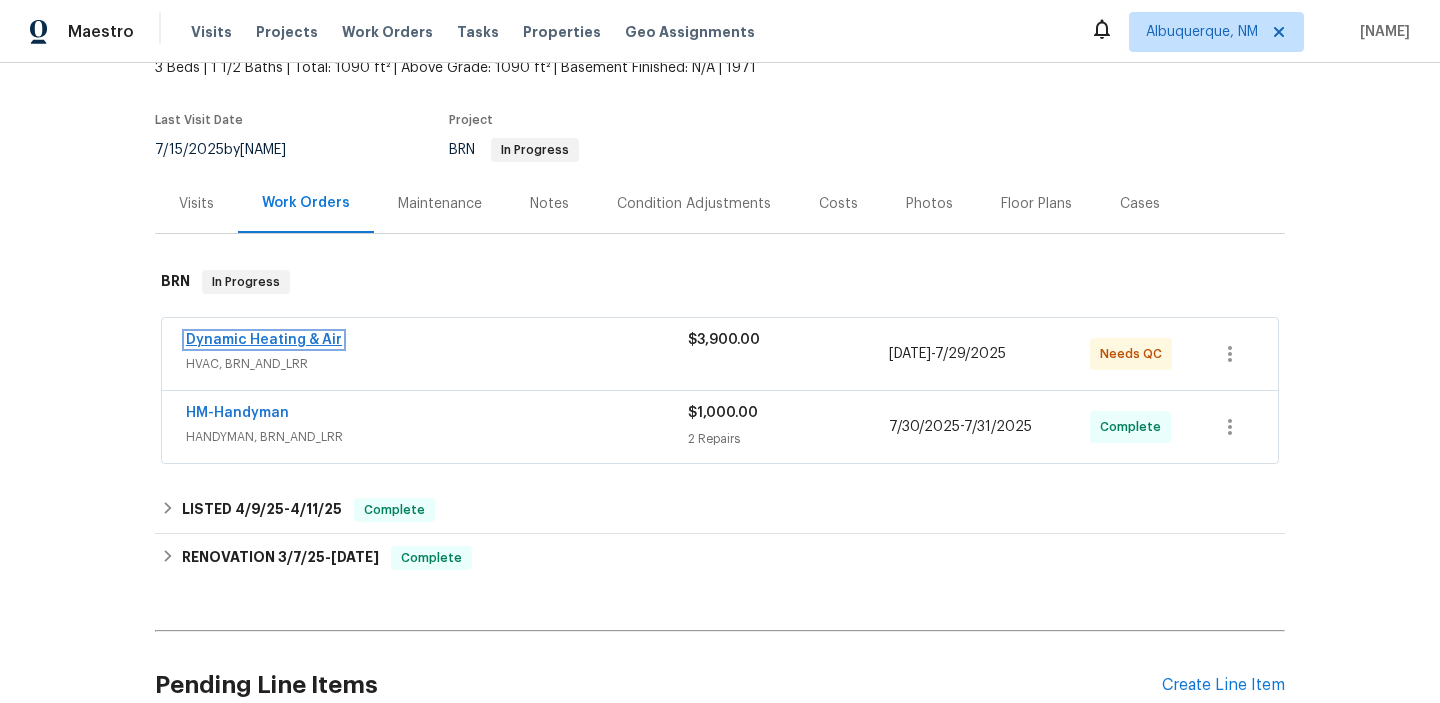 click on "Dynamic Heating & Air" at bounding box center (264, 340) 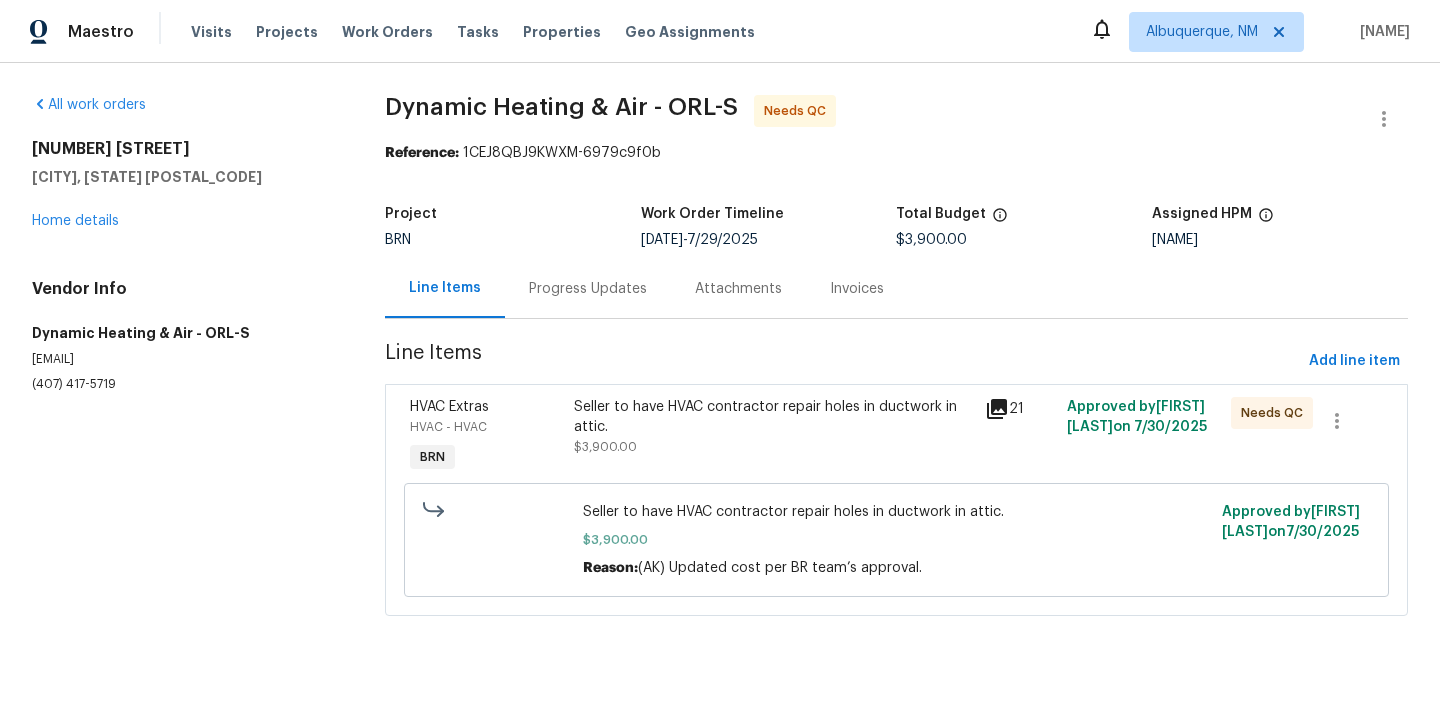 click on "Progress Updates" at bounding box center [588, 289] 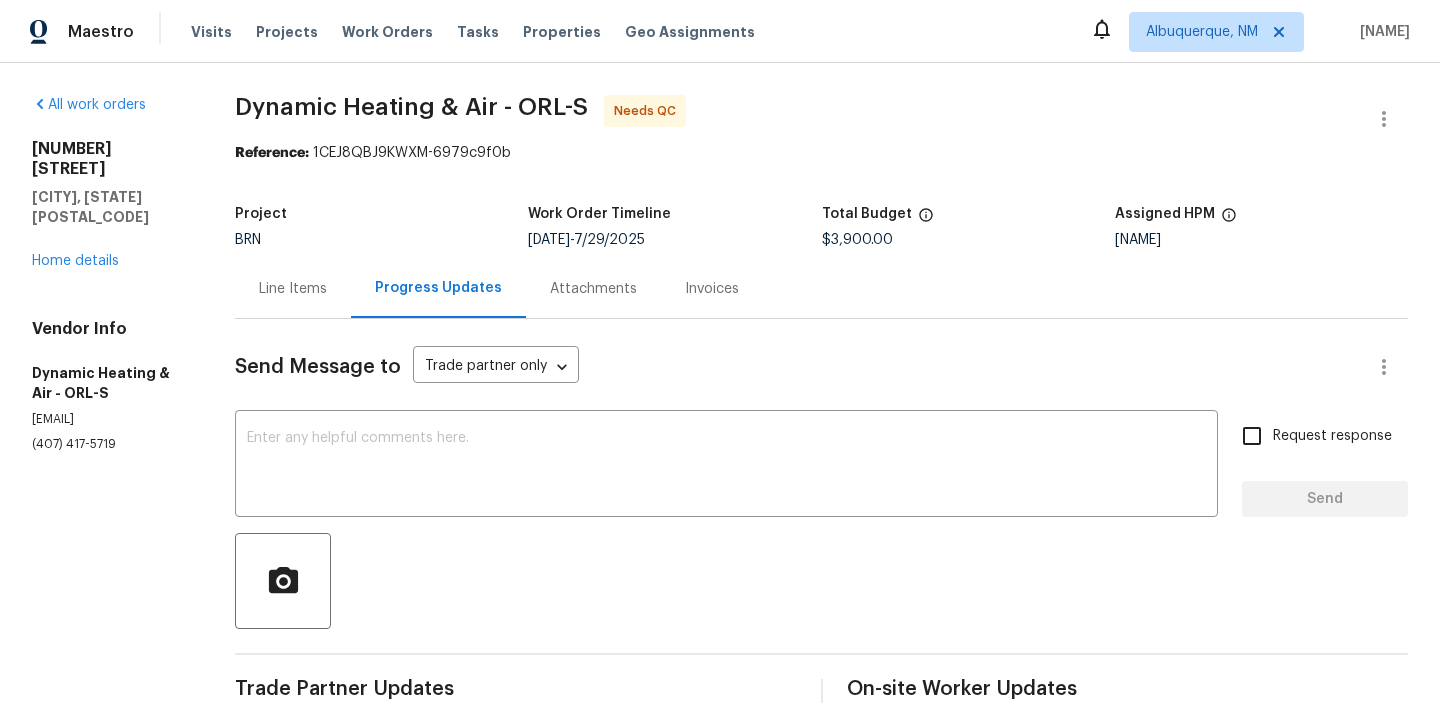 scroll, scrollTop: 516, scrollLeft: 0, axis: vertical 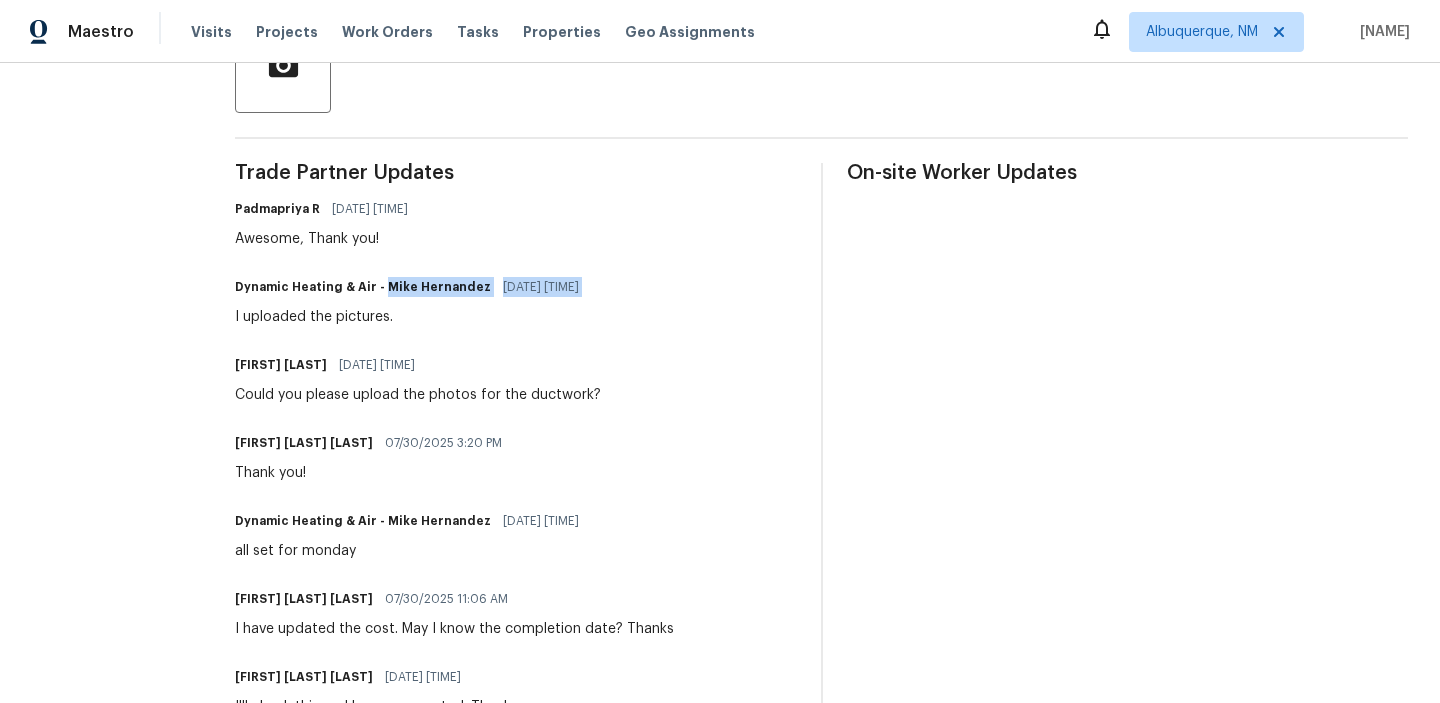 drag, startPoint x: 254, startPoint y: 313, endPoint x: 676, endPoint y: 284, distance: 422.99527 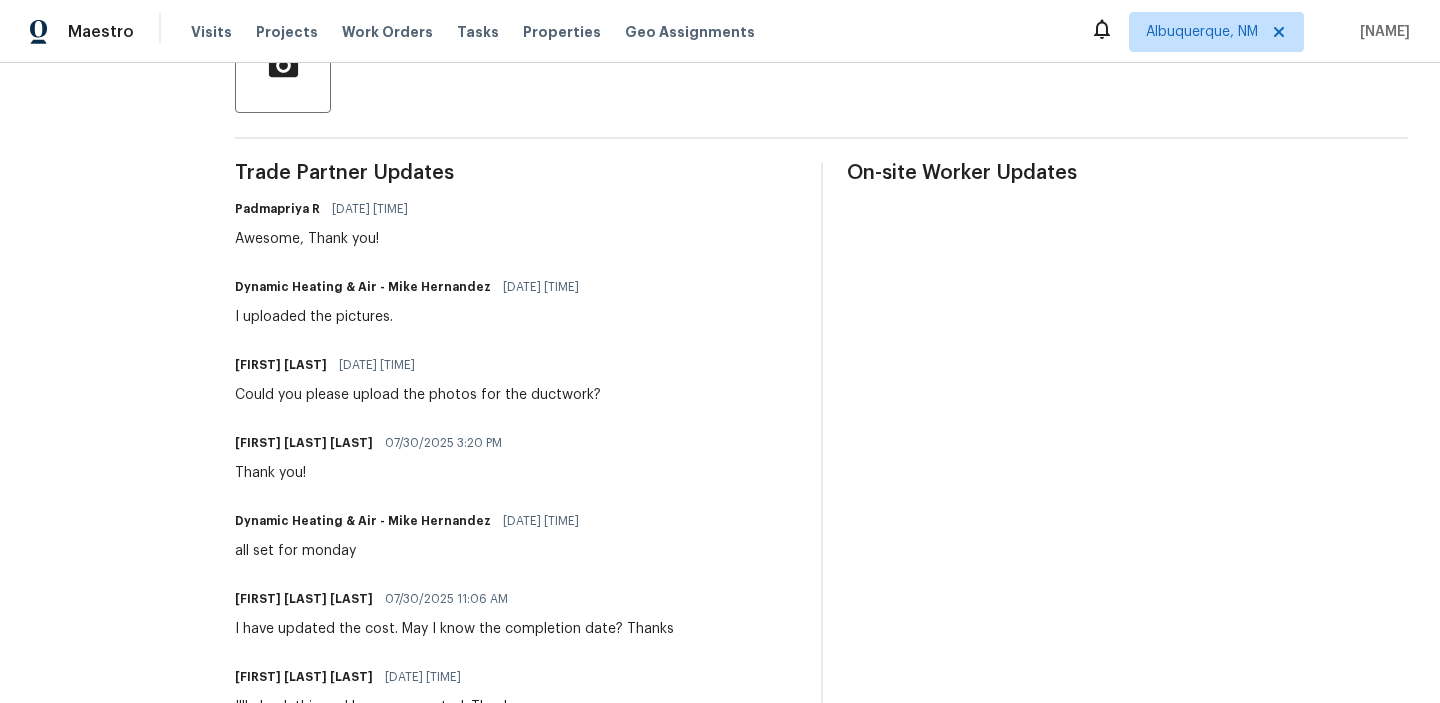 click on "Could you please upload the photos for the  ductwork?" at bounding box center [418, 395] 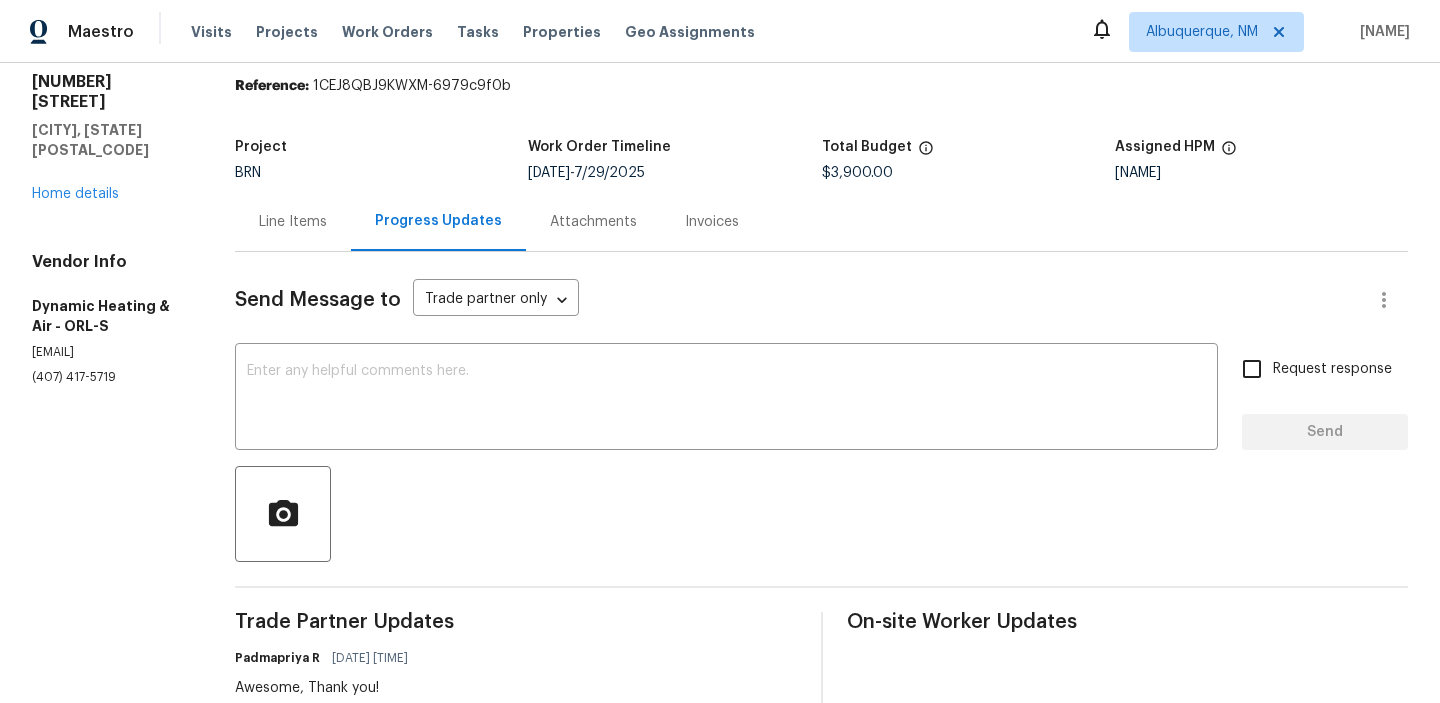 scroll, scrollTop: 0, scrollLeft: 0, axis: both 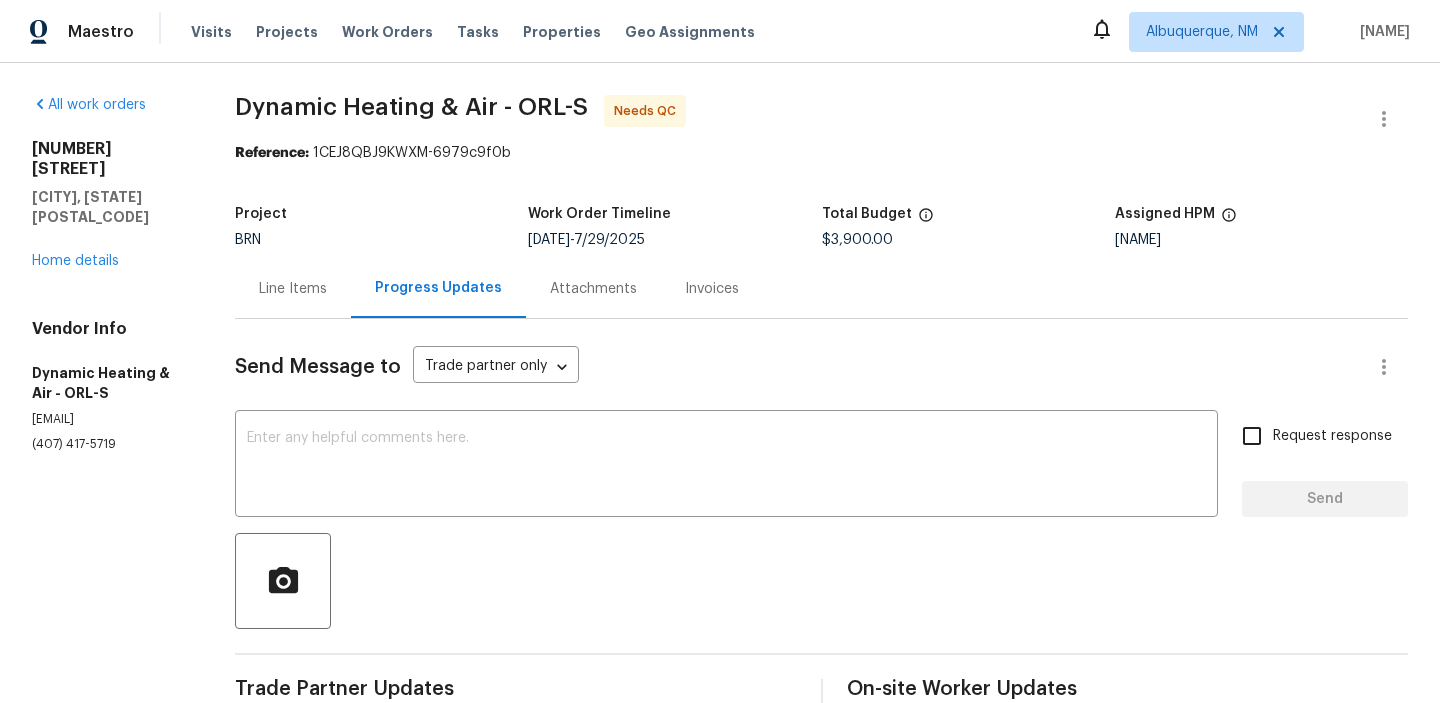 click on "Line Items" at bounding box center [293, 288] 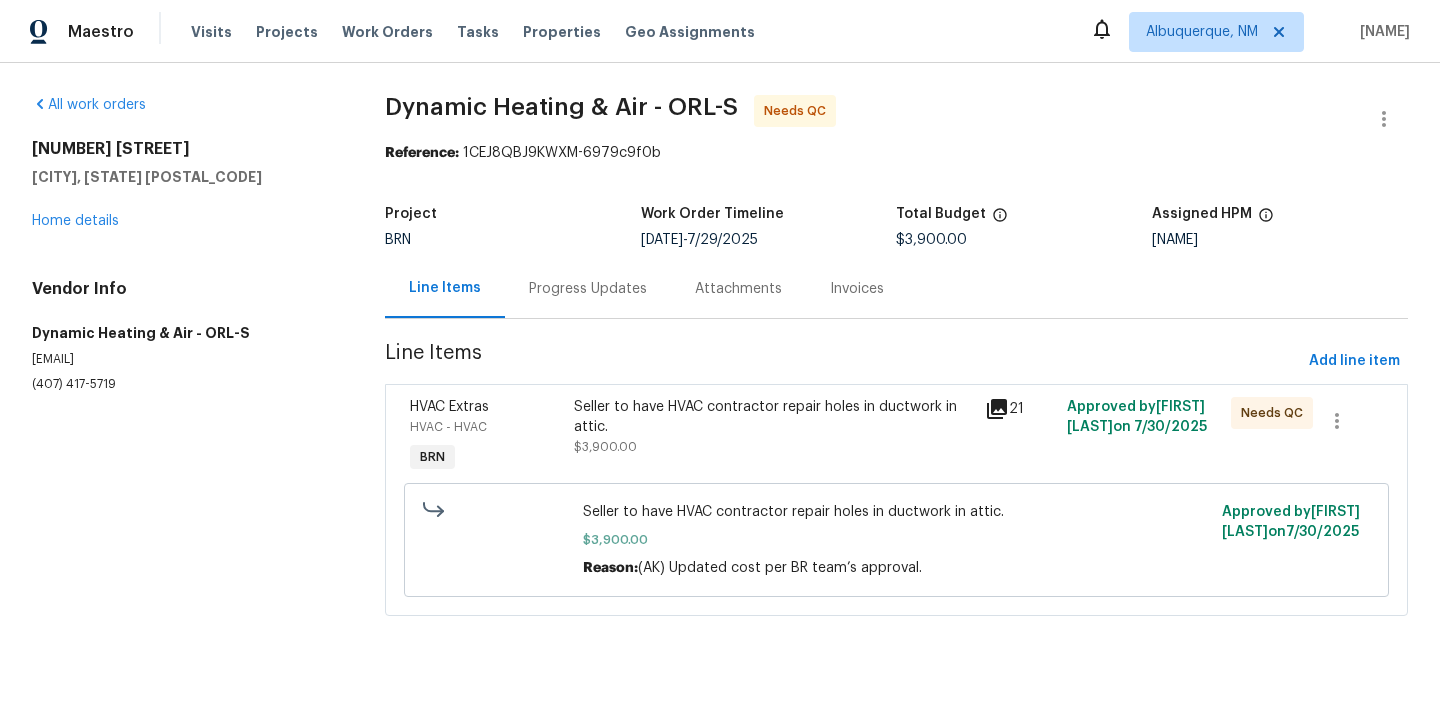 click on "Progress Updates" at bounding box center [588, 289] 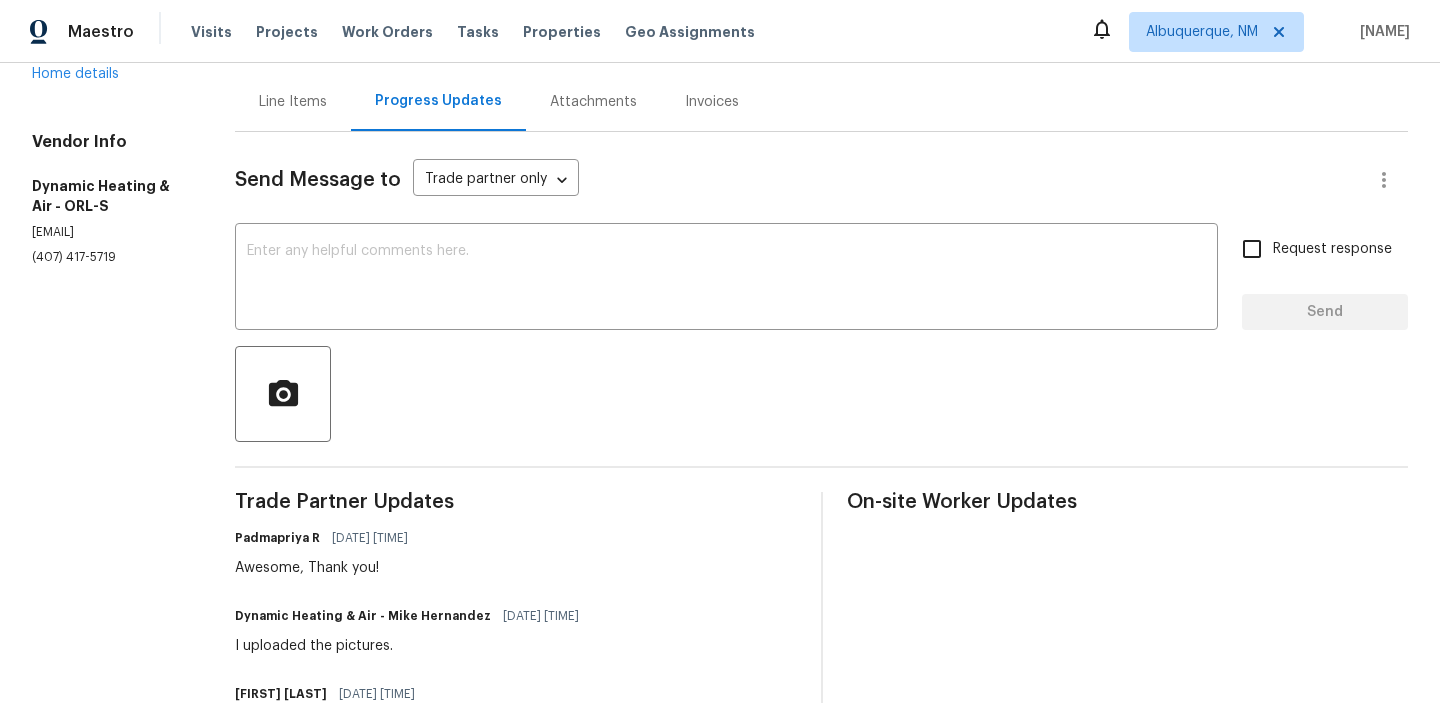 scroll, scrollTop: 80, scrollLeft: 0, axis: vertical 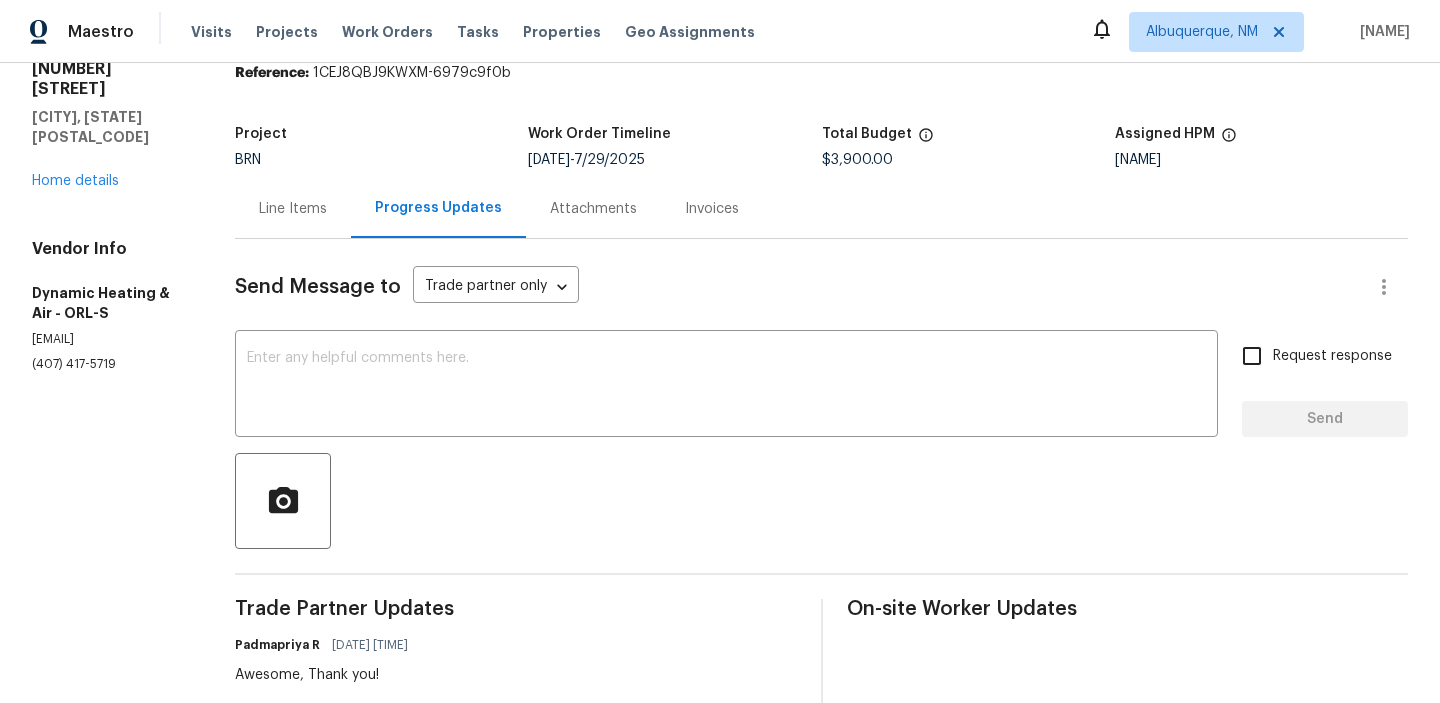 click on "Line Items" at bounding box center (293, 209) 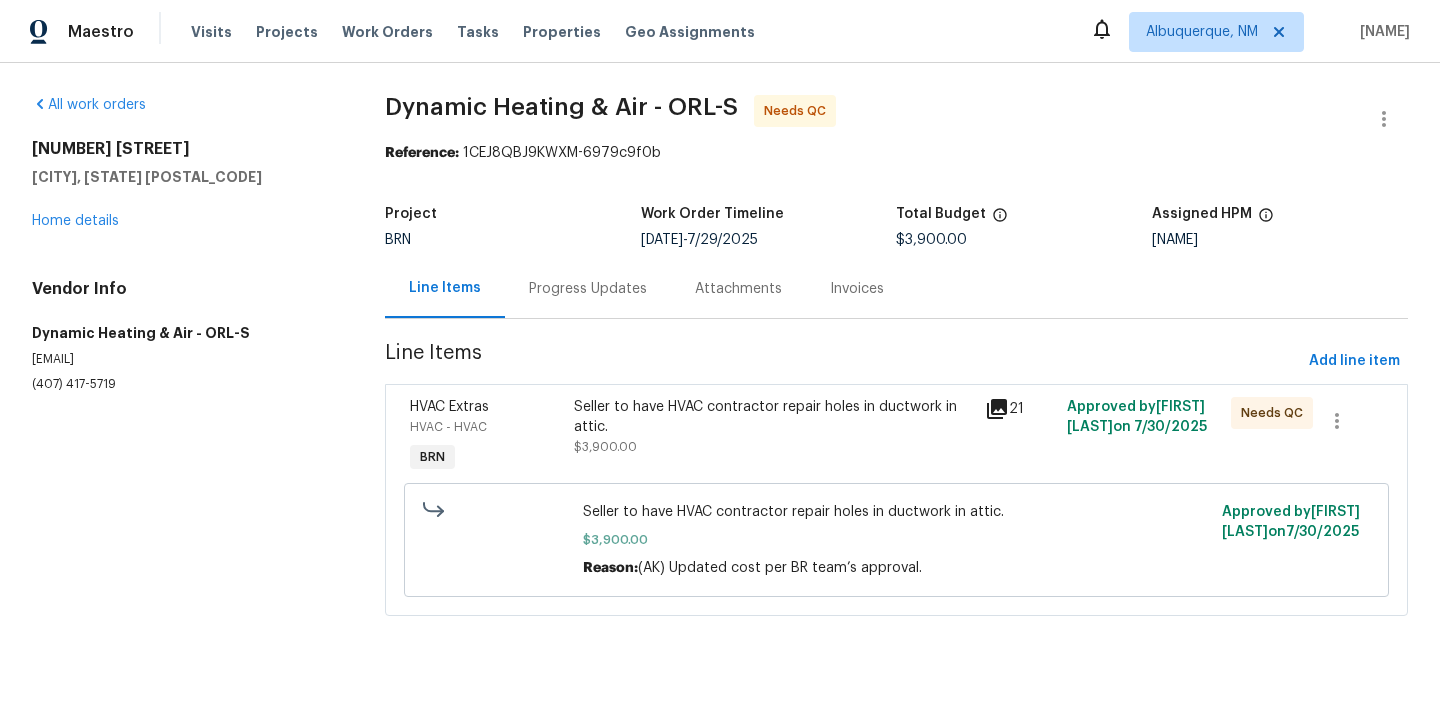 scroll, scrollTop: 0, scrollLeft: 0, axis: both 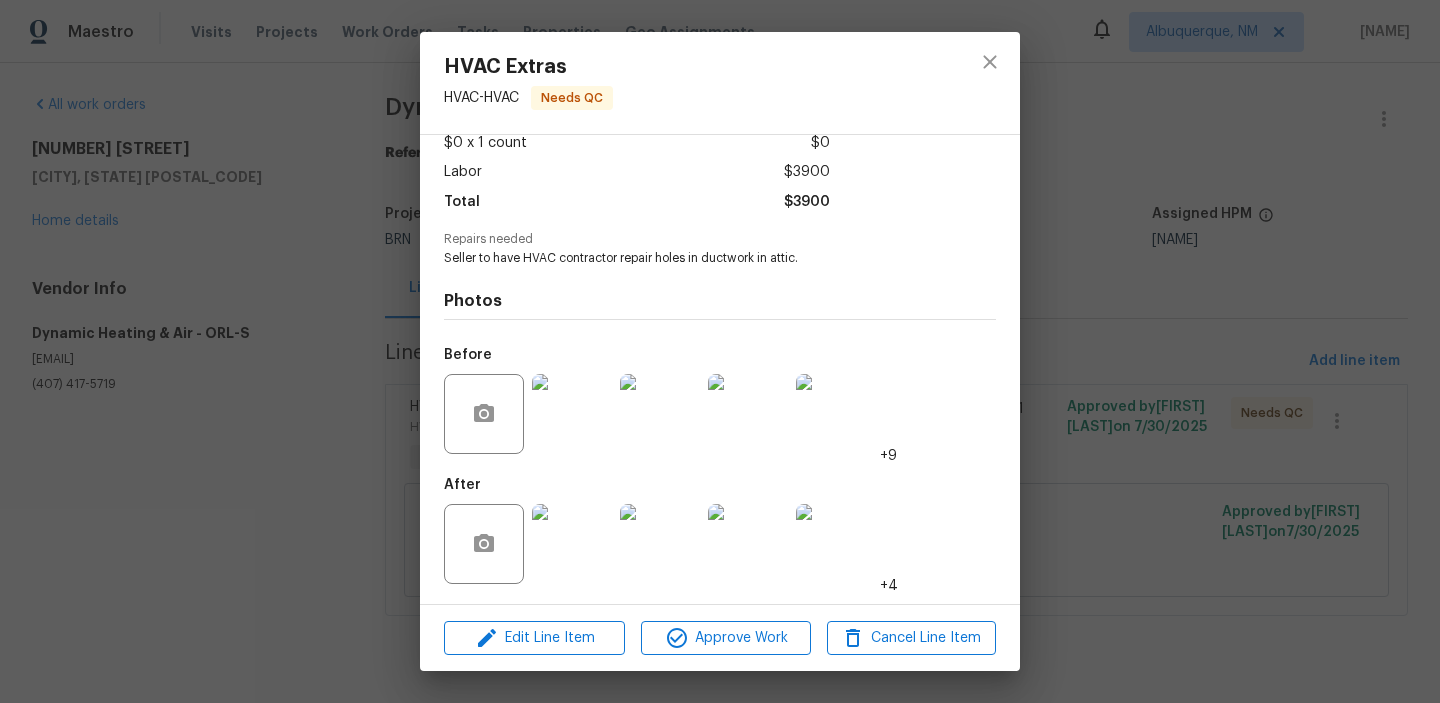 click on "HVAC Extras HVAC  -  HVAC Needs QC Vendor Dynamic Heating & Air Account Category BINSR Cost $0 x 1 count $0 Labor $3900 Total $3900 Repairs needed Seller to have HVAC contractor repair holes in ductwork in attic. Photos Before  +9 After  +4  Edit Line Item  Approve Work  Cancel Line Item" at bounding box center [720, 351] 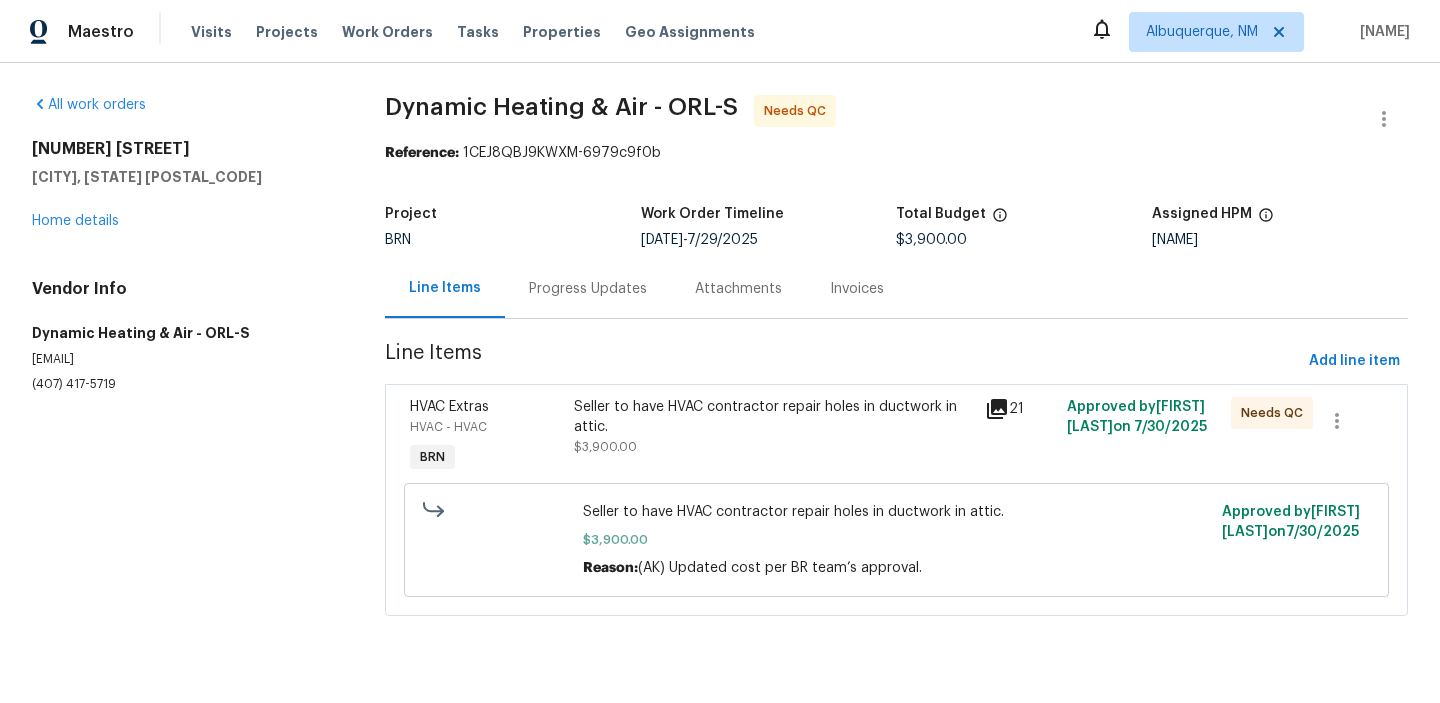click on "Seller to have HVAC contractor repair holes in ductwork in attic." at bounding box center [773, 417] 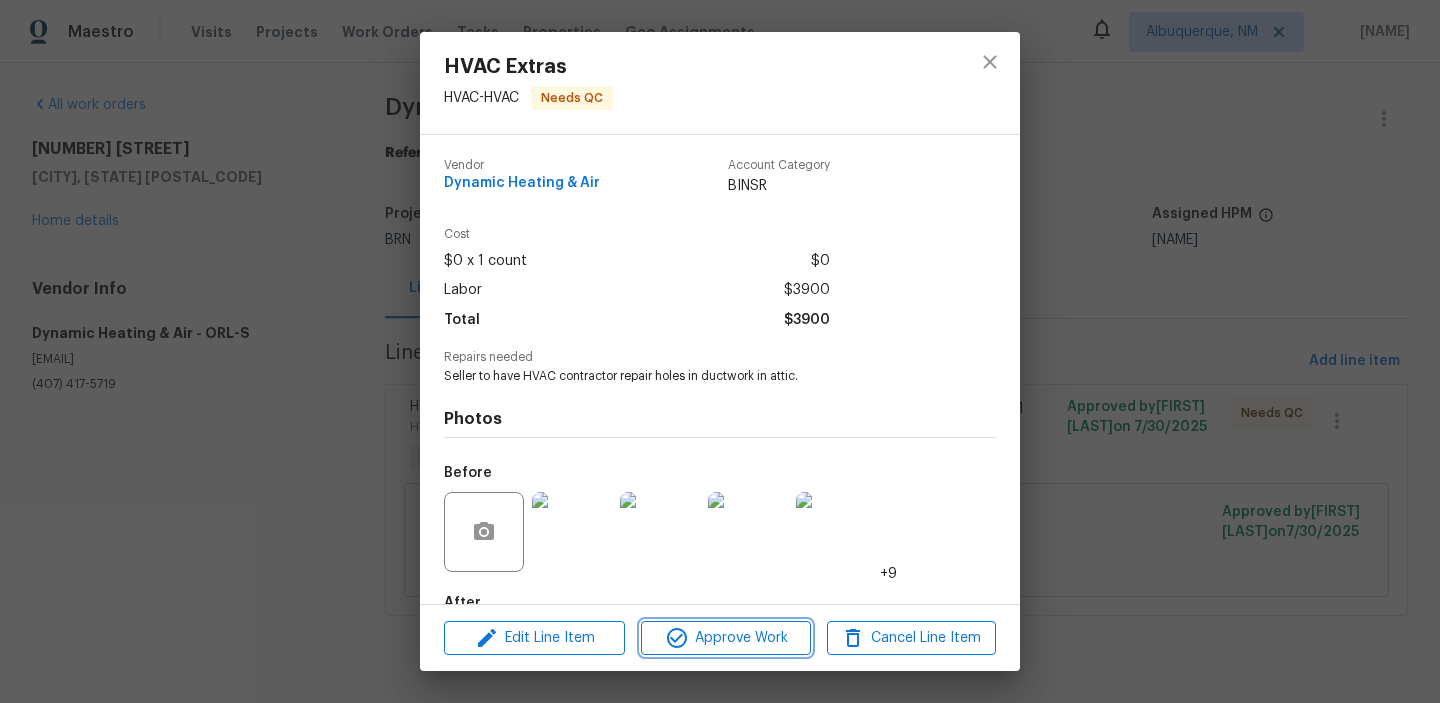 click on "Approve Work" at bounding box center [725, 638] 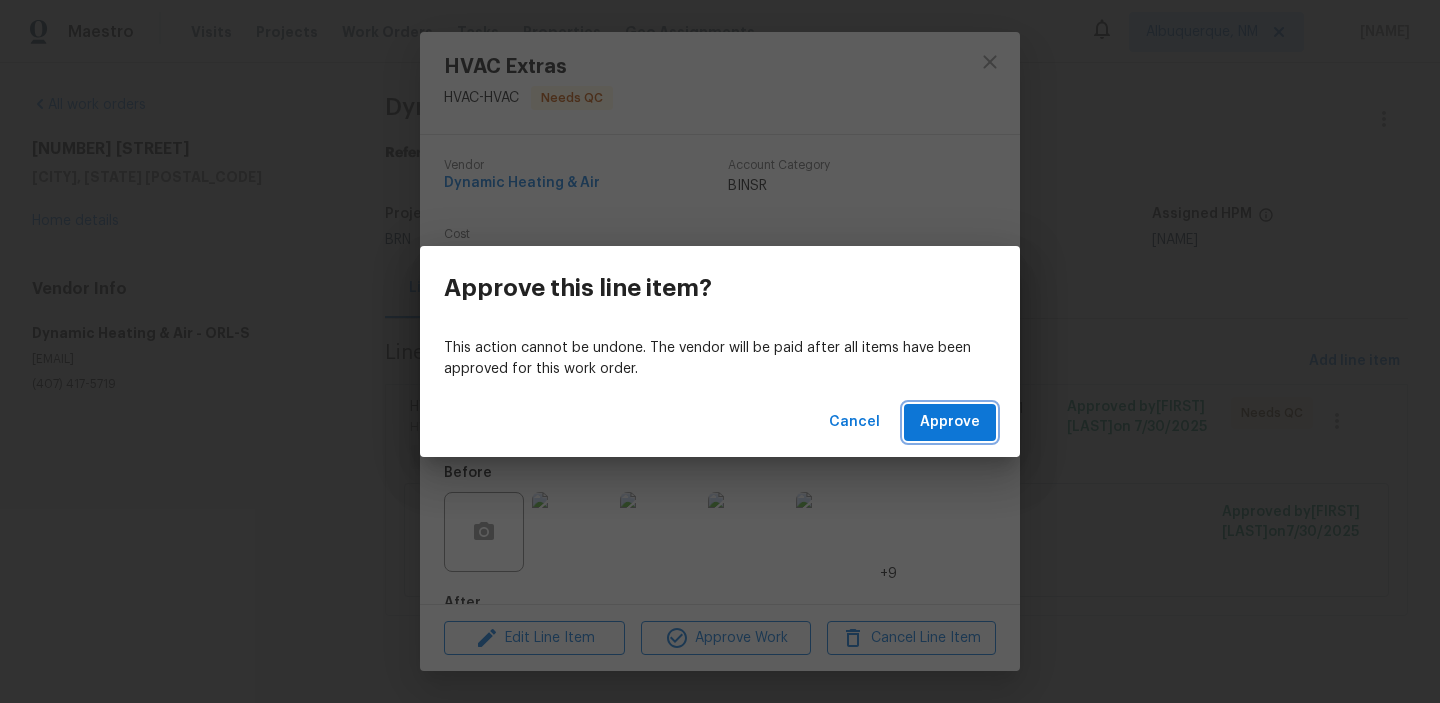 click on "Approve" at bounding box center [950, 422] 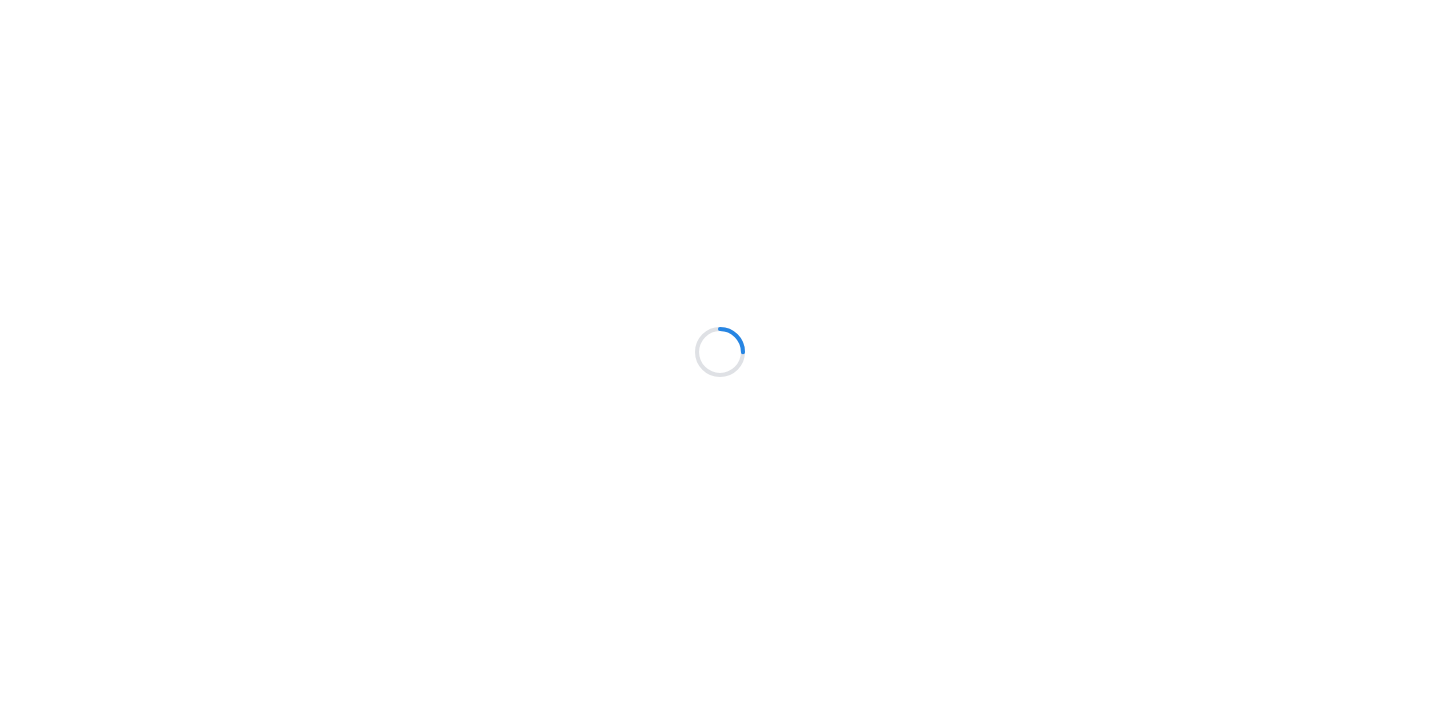 scroll, scrollTop: 0, scrollLeft: 0, axis: both 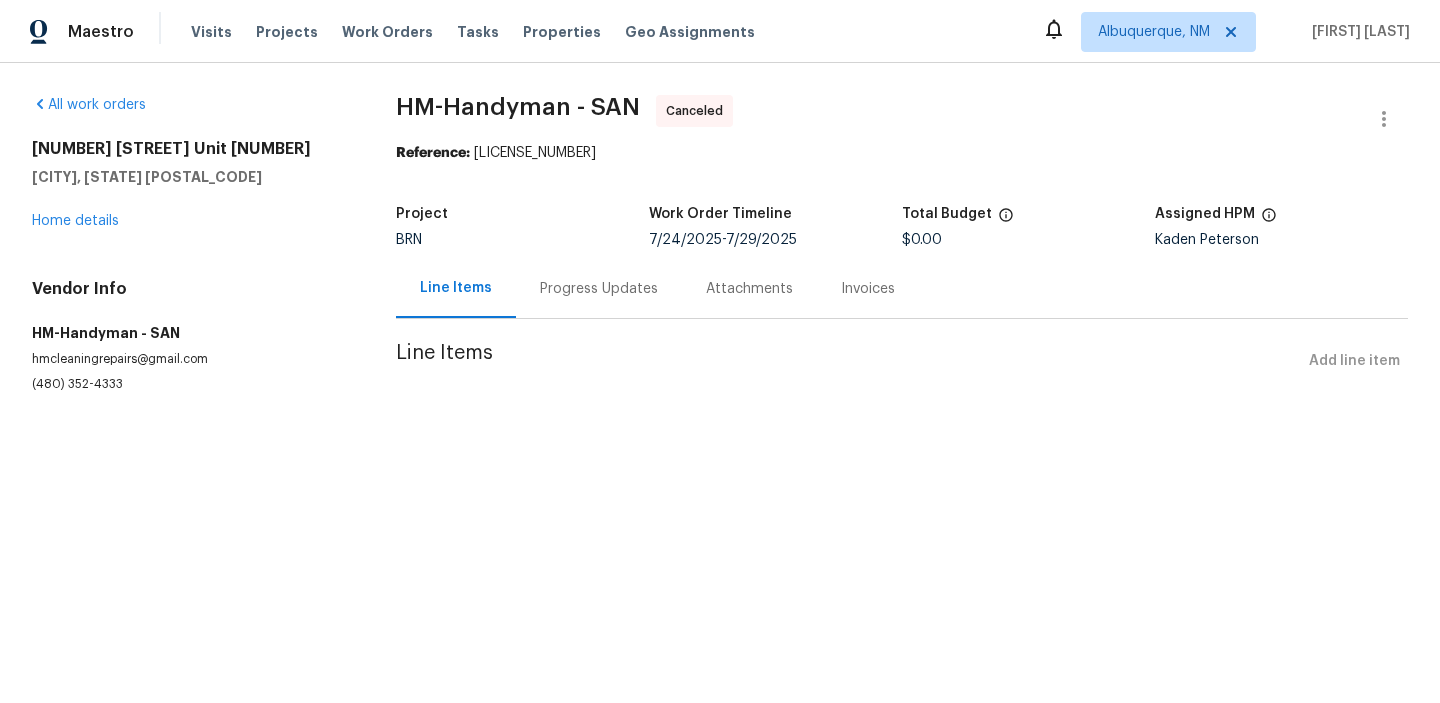 click on "Progress Updates" at bounding box center [599, 288] 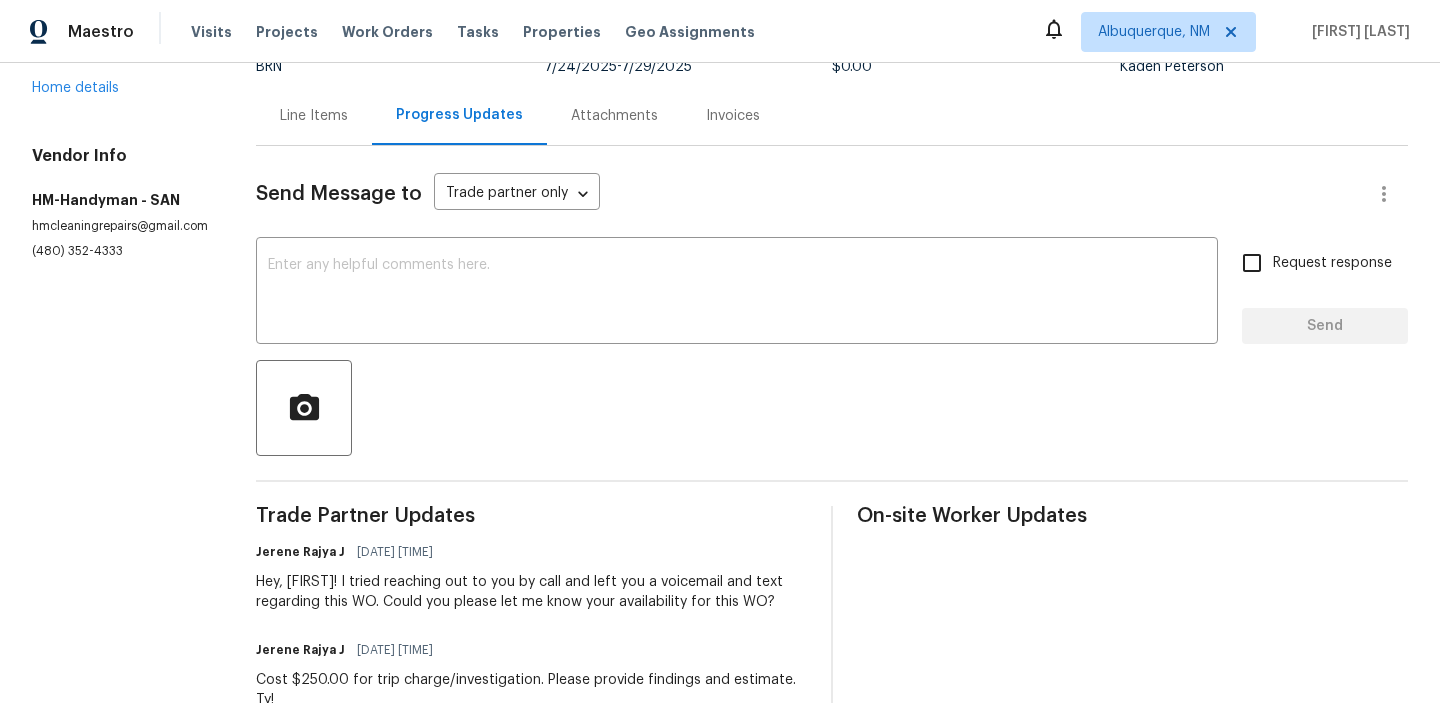 scroll, scrollTop: 0, scrollLeft: 0, axis: both 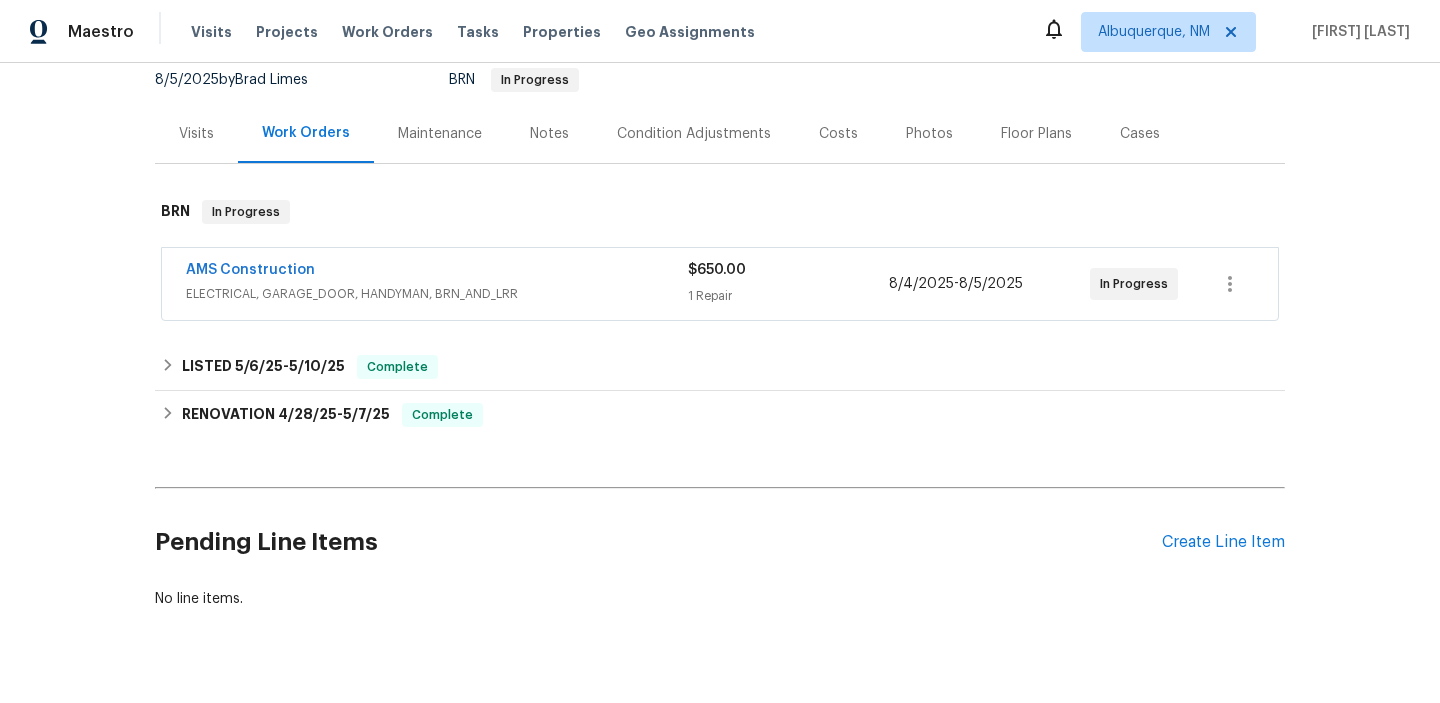 click on "AMS Construction ELECTRICAL, GARAGE_DOOR, HANDYMAN, BRN_AND_LRR $650.00 1 Repair [DATE]  -  [DATE] In Progress" at bounding box center (720, 284) 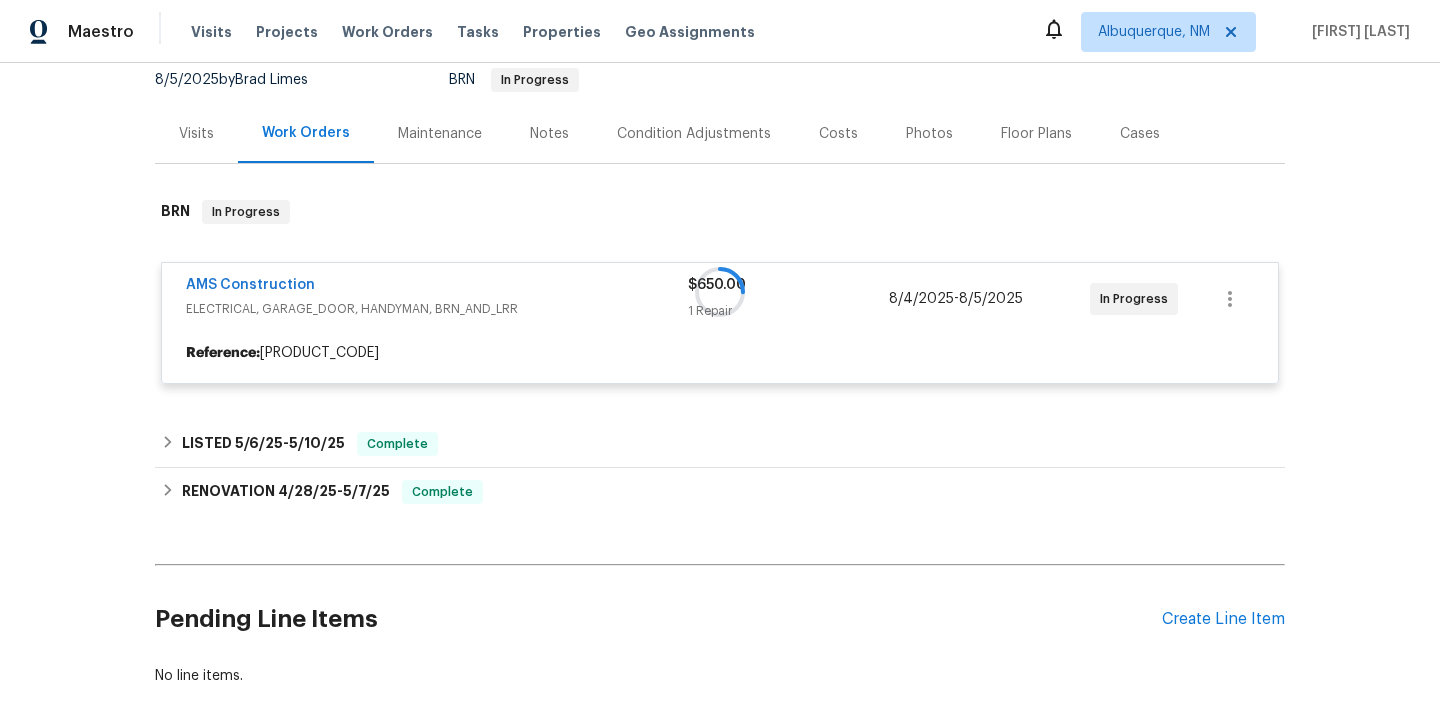 click at bounding box center (720, 292) 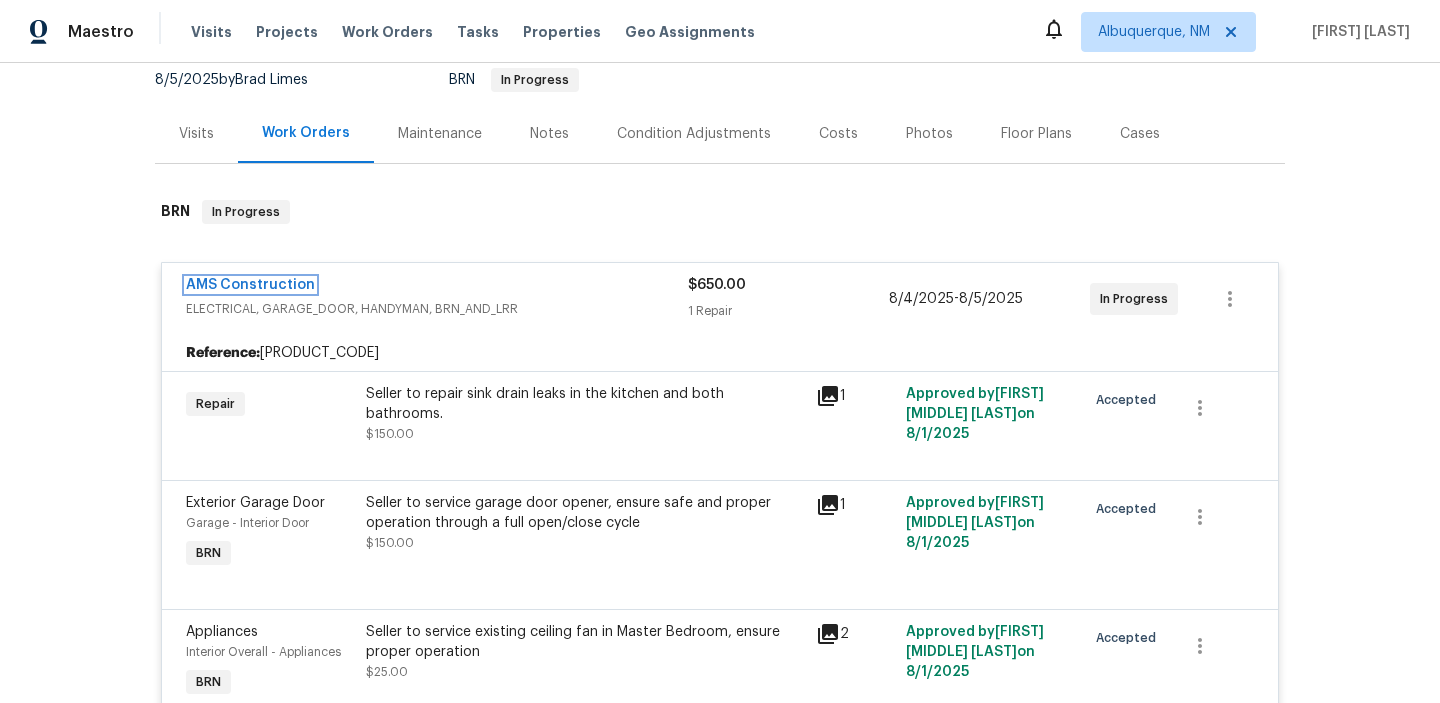 click on "AMS Construction" at bounding box center [250, 285] 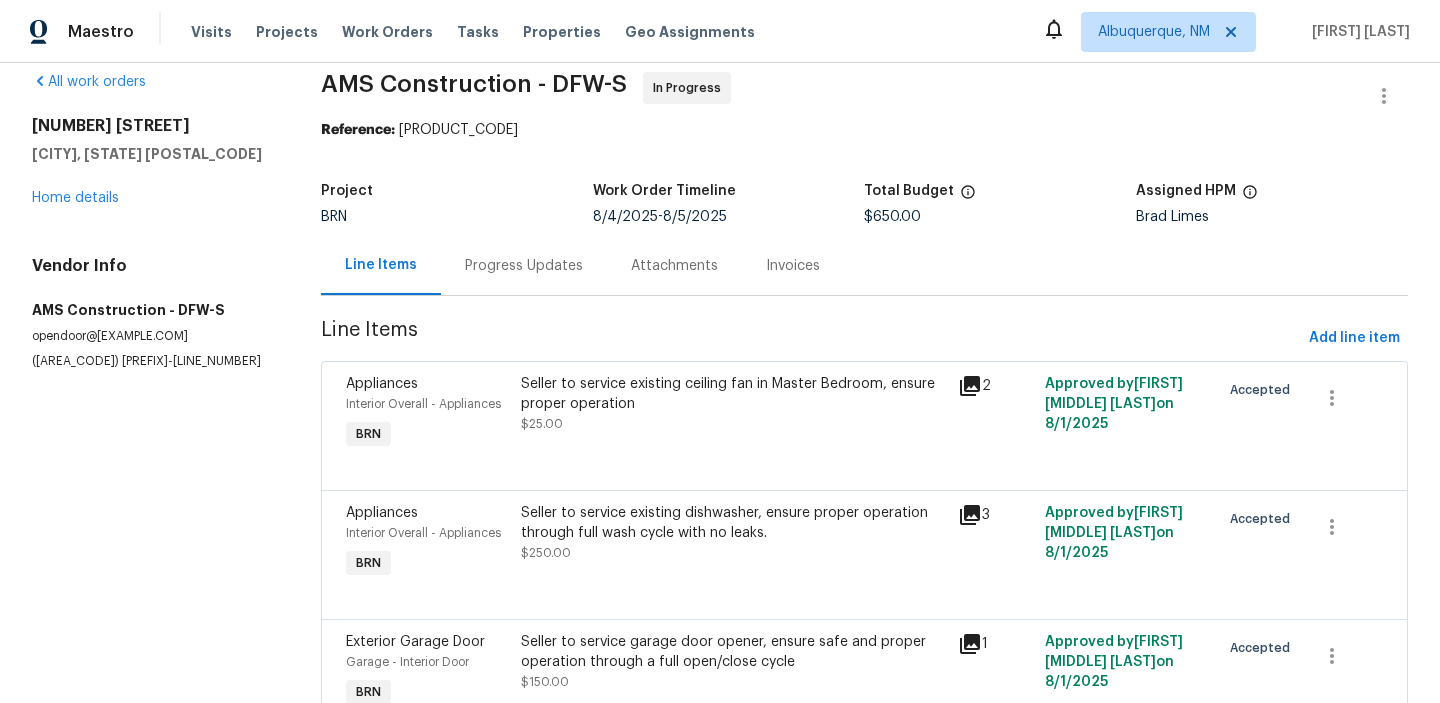 scroll, scrollTop: 0, scrollLeft: 0, axis: both 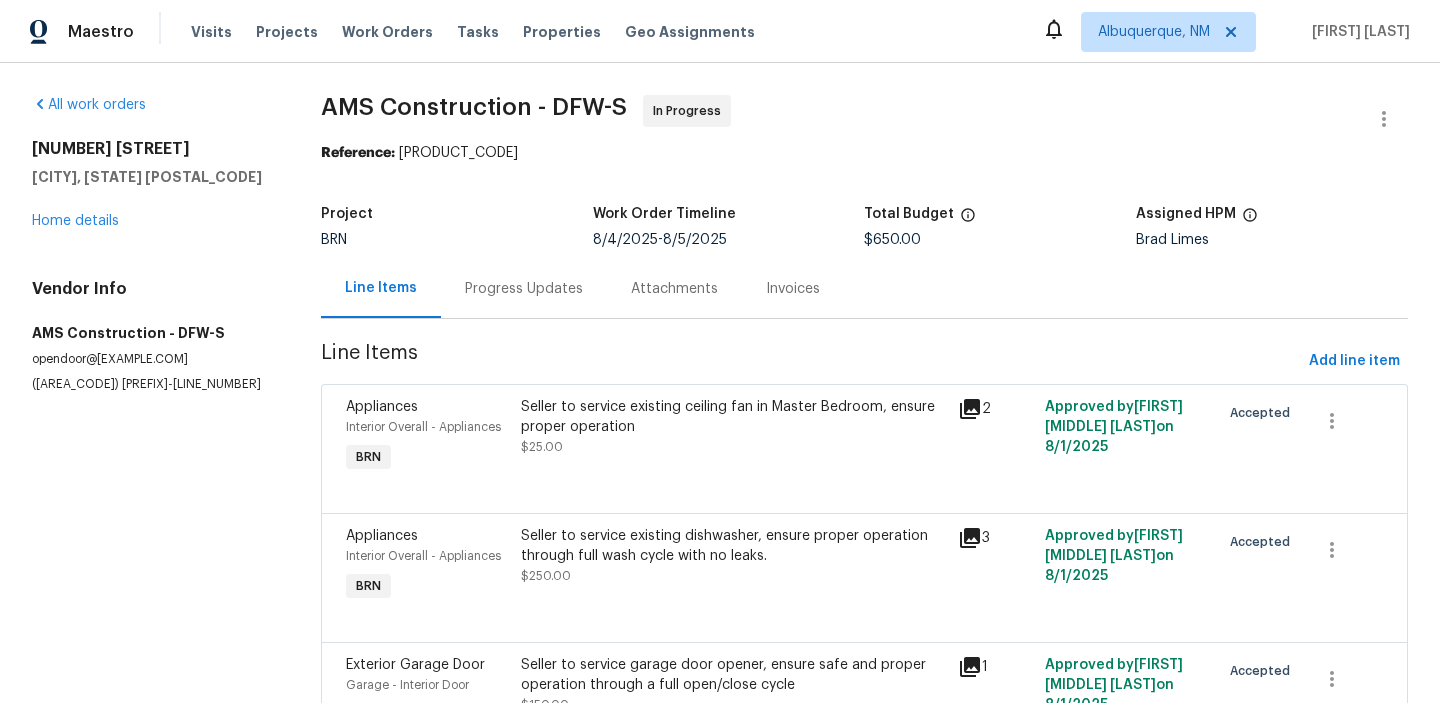 click on "Attachments" at bounding box center [674, 289] 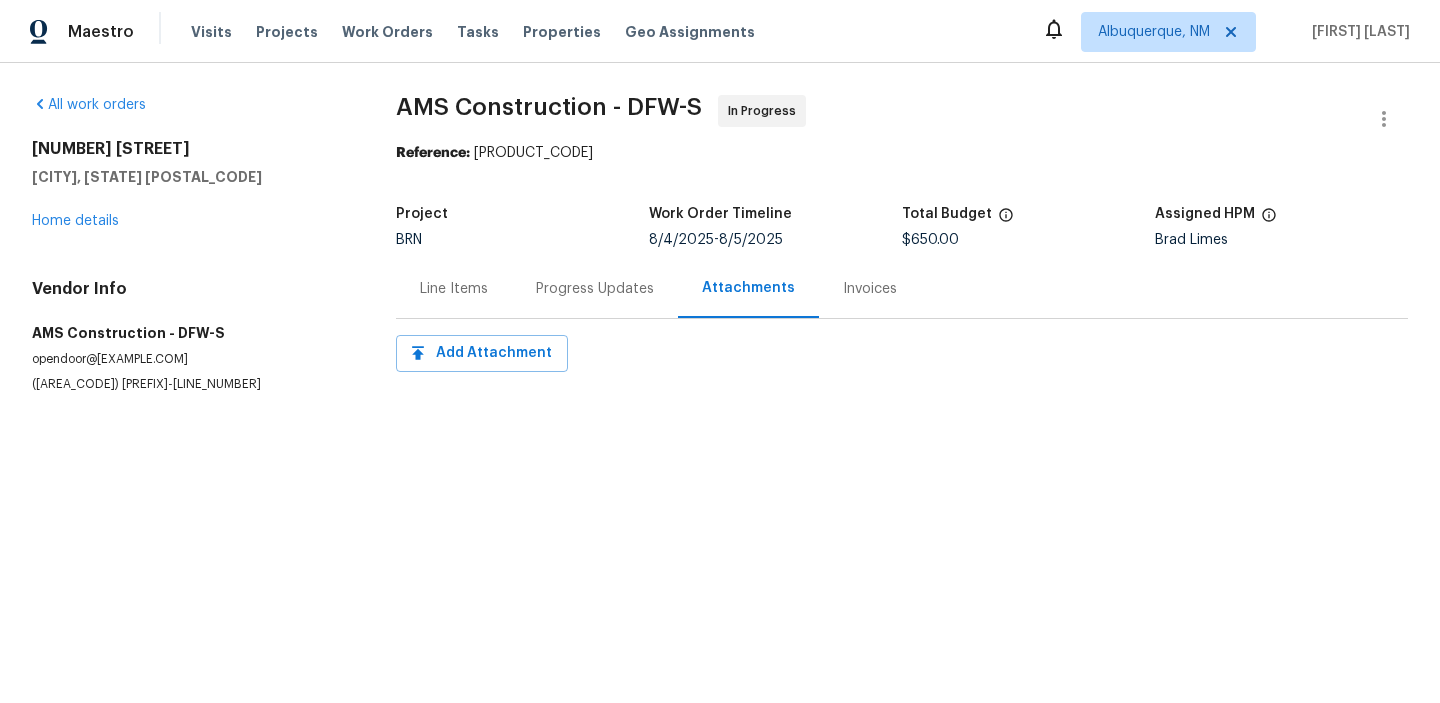 click on "Progress Updates" at bounding box center (595, 289) 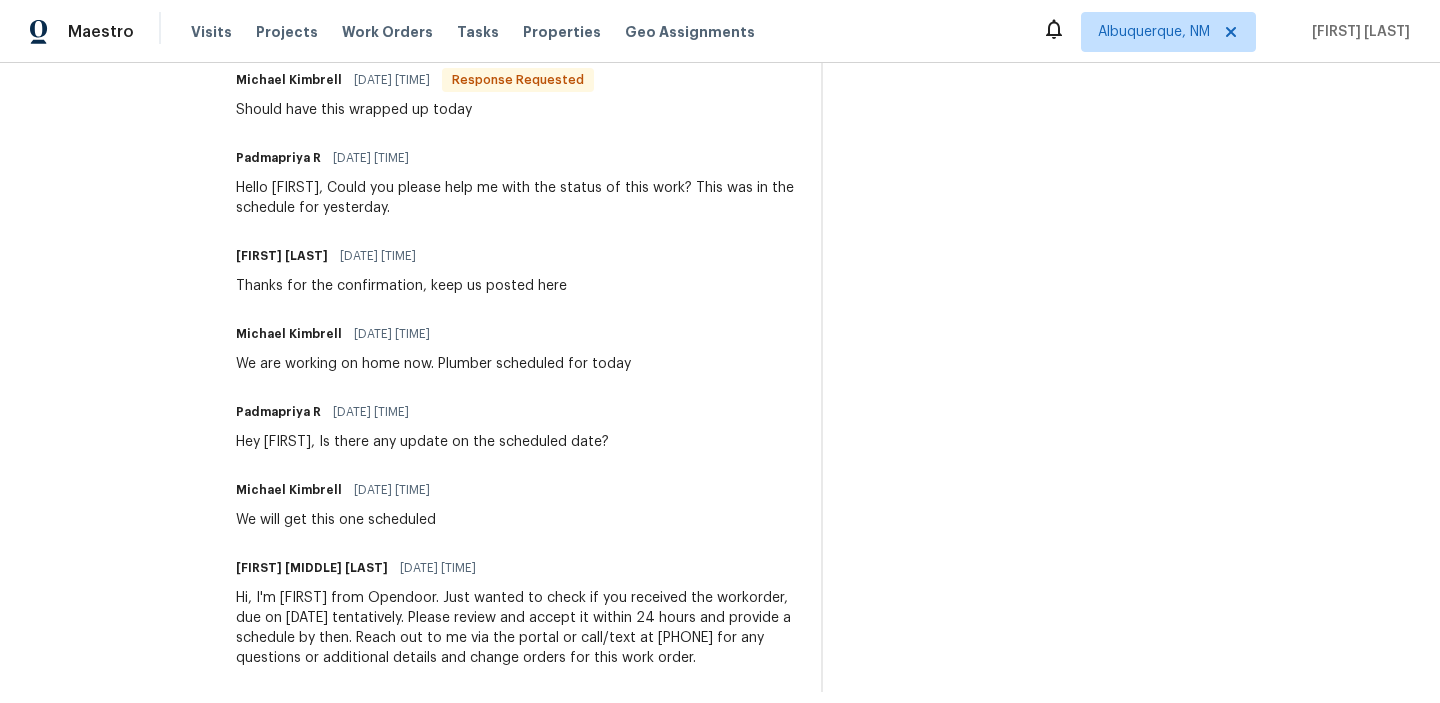 scroll, scrollTop: 666, scrollLeft: 0, axis: vertical 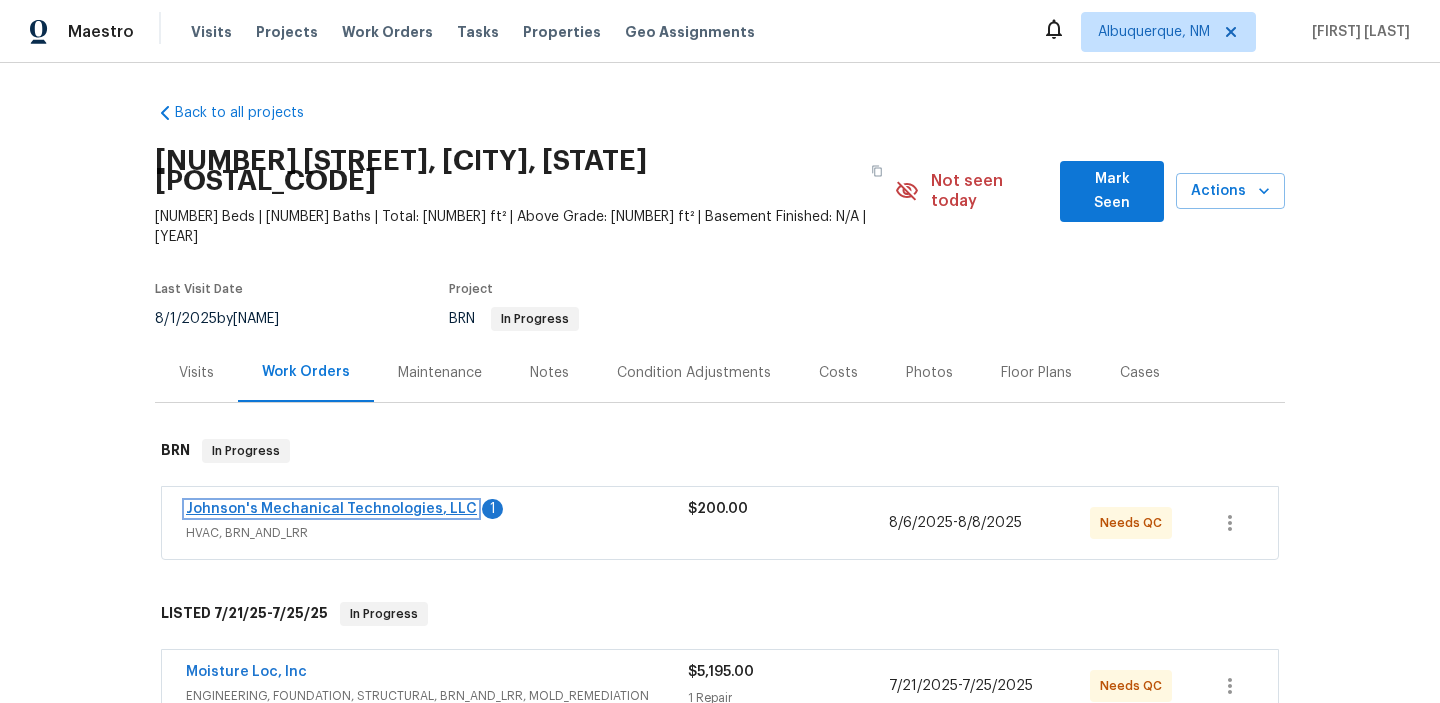 click on "Johnson's Mechanical Technologies, LLC" at bounding box center (331, 509) 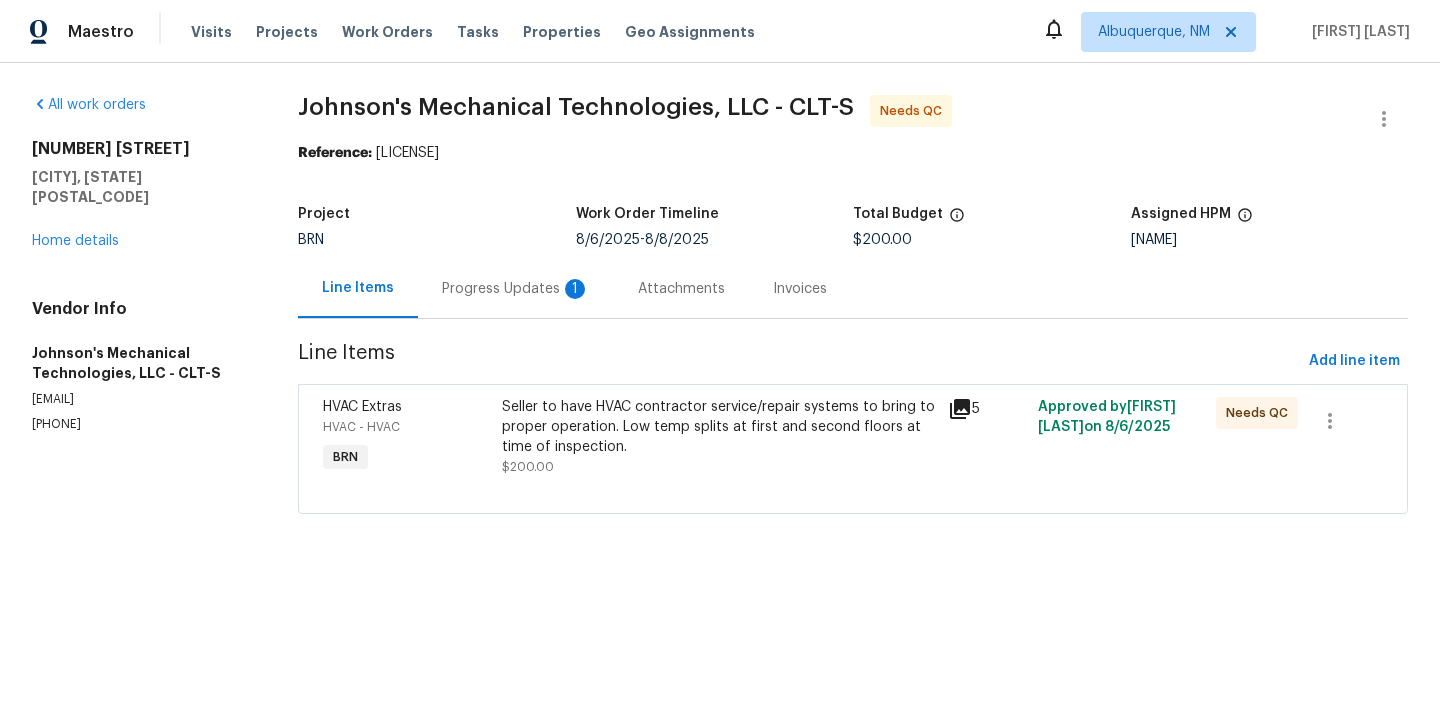 click on "Progress Updates 1" at bounding box center [516, 289] 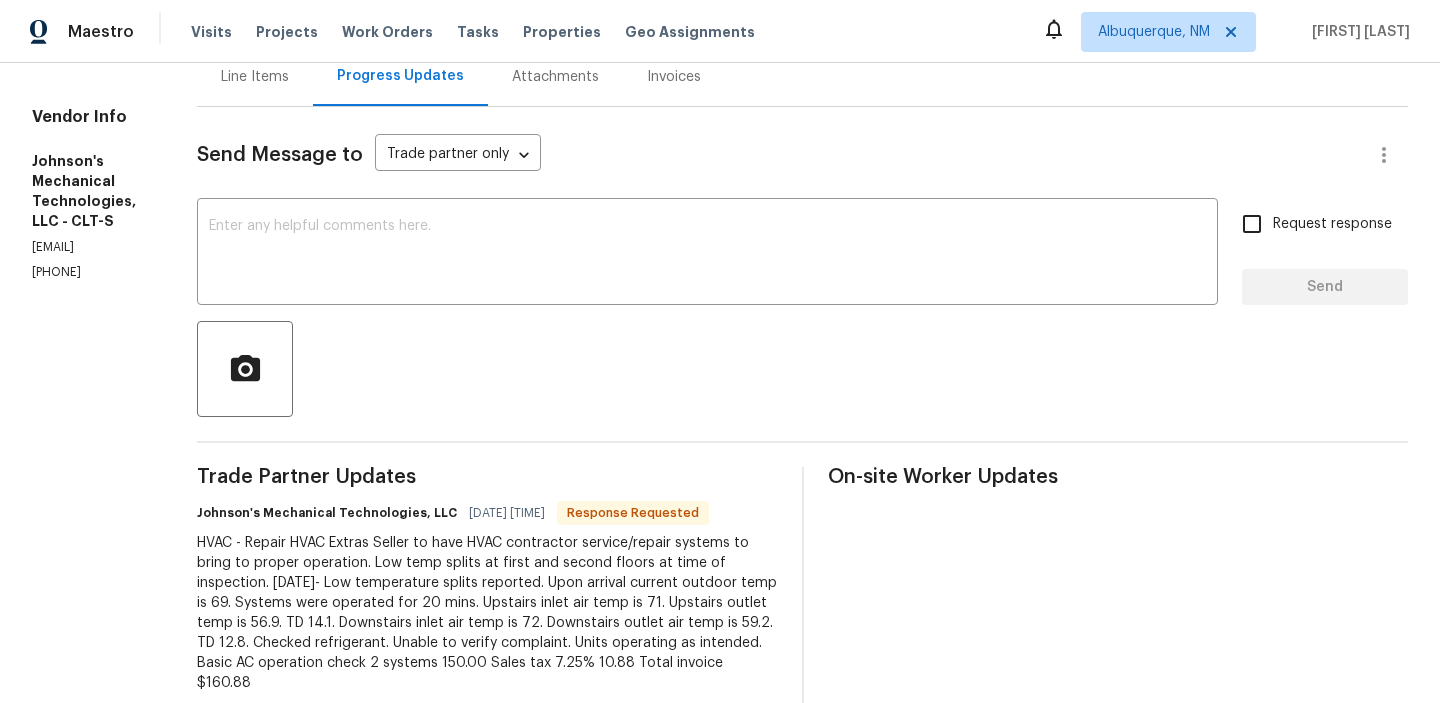 scroll, scrollTop: 572, scrollLeft: 0, axis: vertical 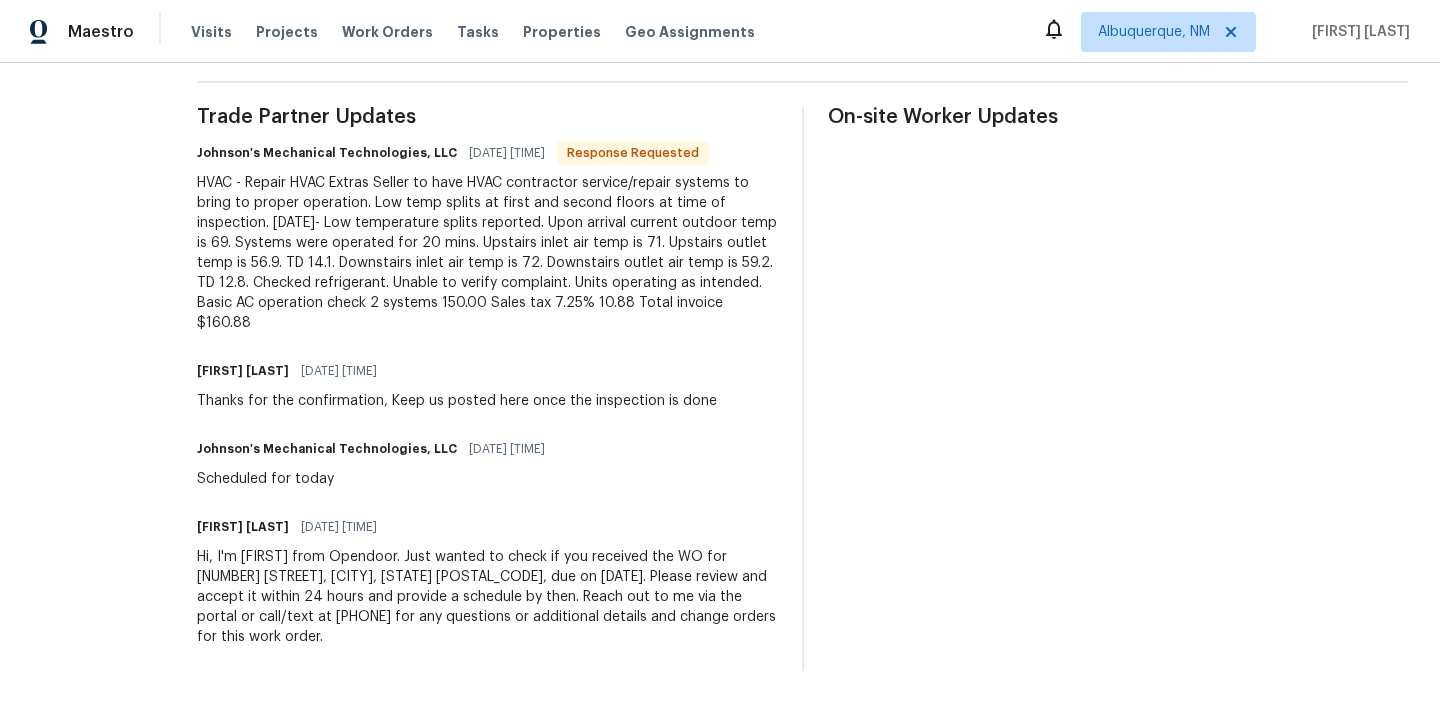 drag, startPoint x: 275, startPoint y: 187, endPoint x: 558, endPoint y: 333, distance: 318.44153 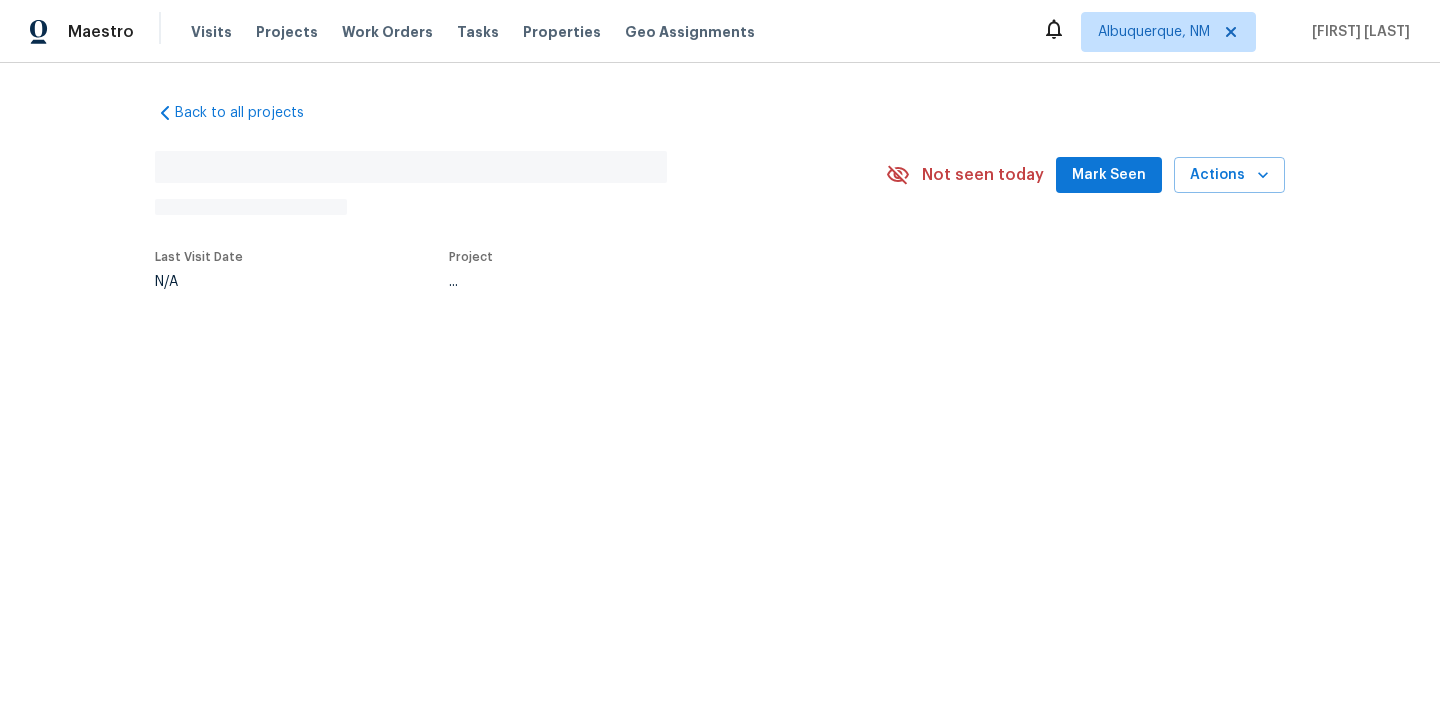 scroll, scrollTop: 0, scrollLeft: 0, axis: both 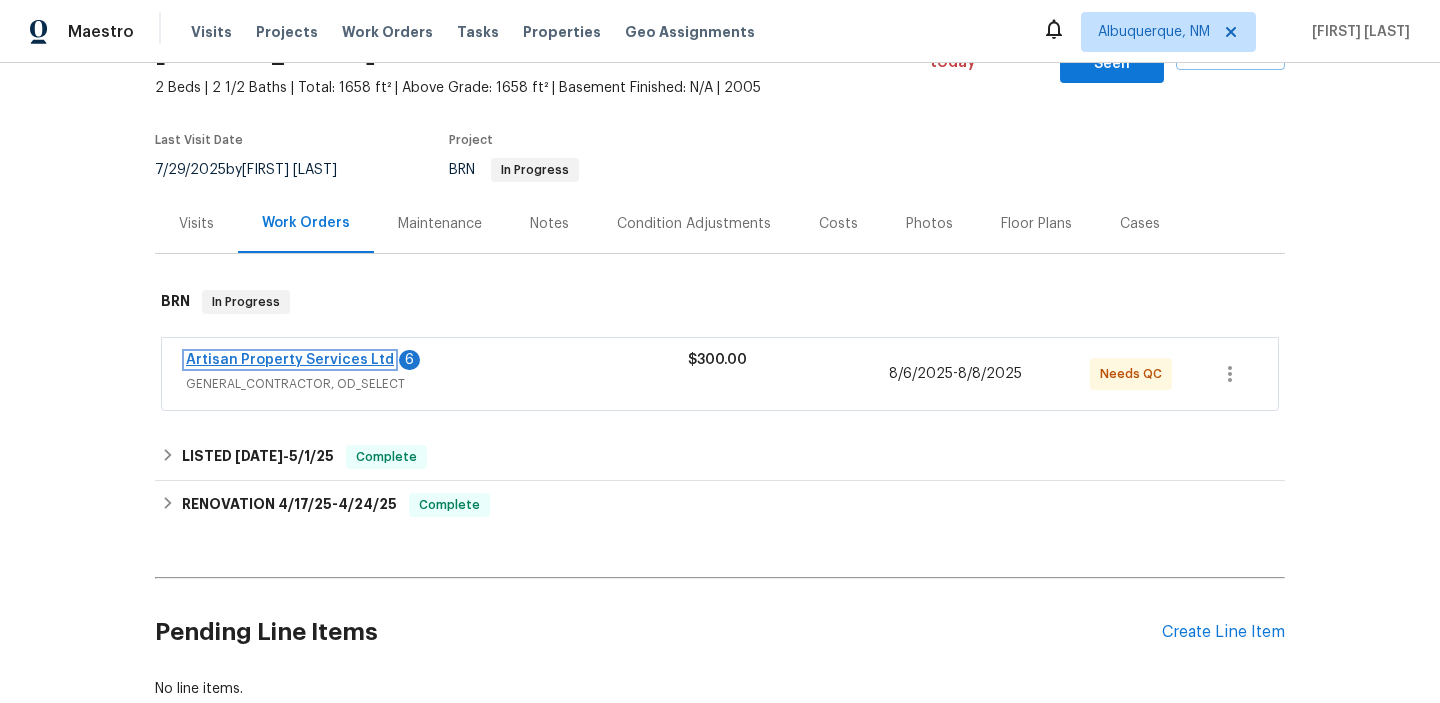 click on "Artisan Property Services Ltd" at bounding box center (290, 360) 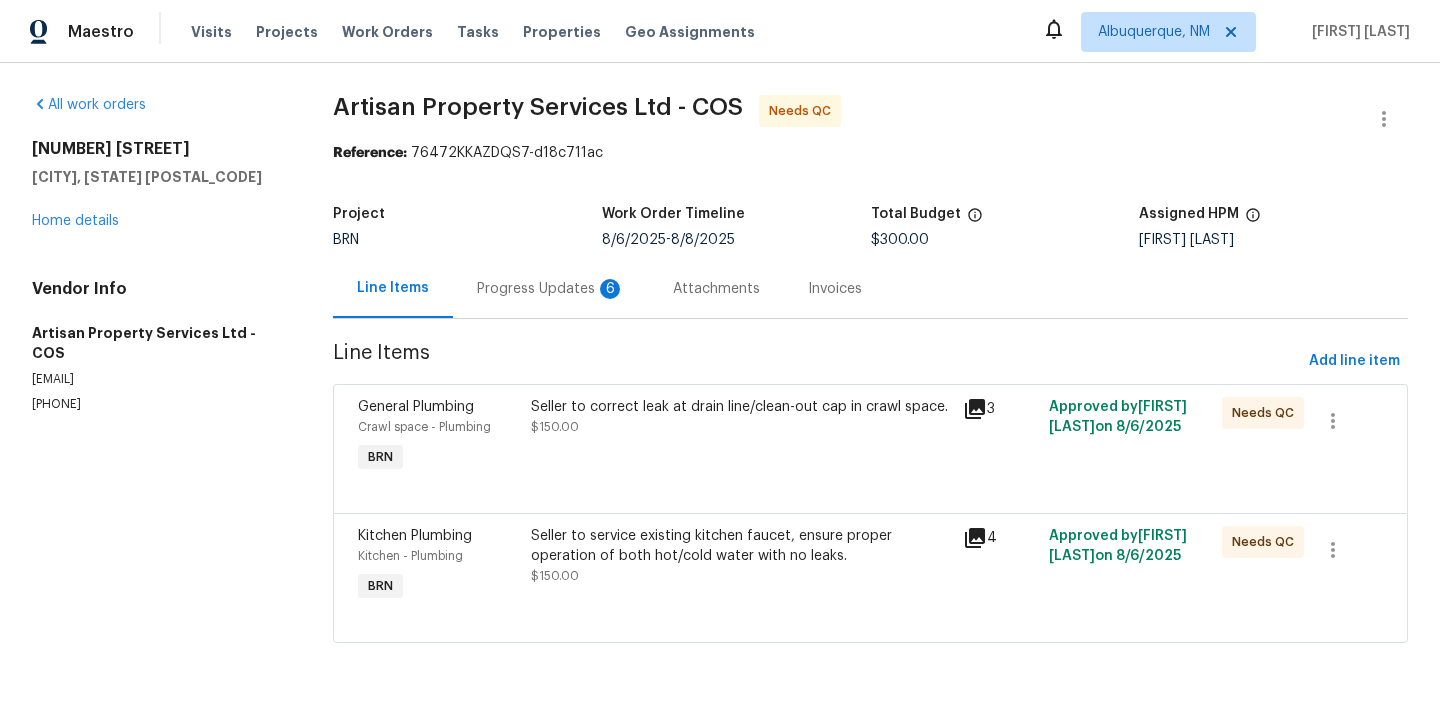 click on "Progress Updates 6" at bounding box center [551, 288] 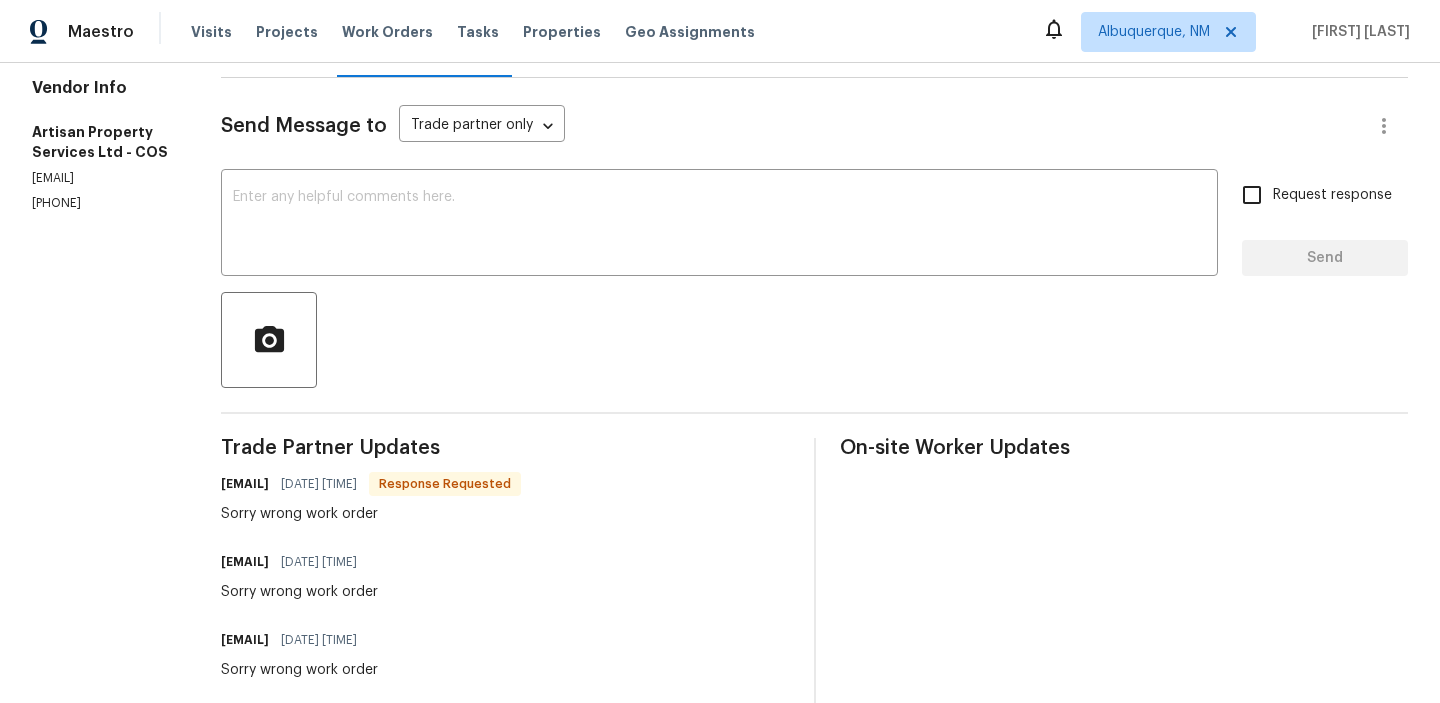 scroll, scrollTop: 0, scrollLeft: 0, axis: both 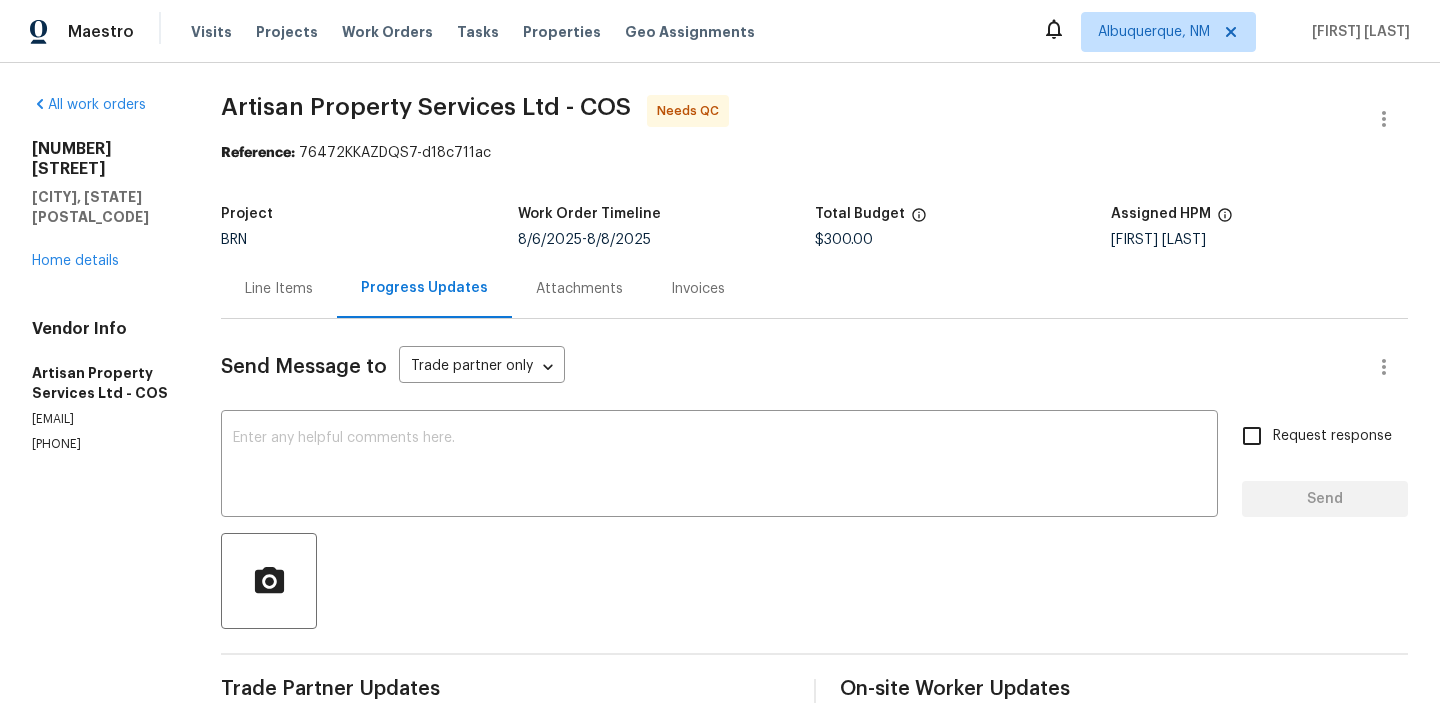 click on "Line Items" at bounding box center (279, 289) 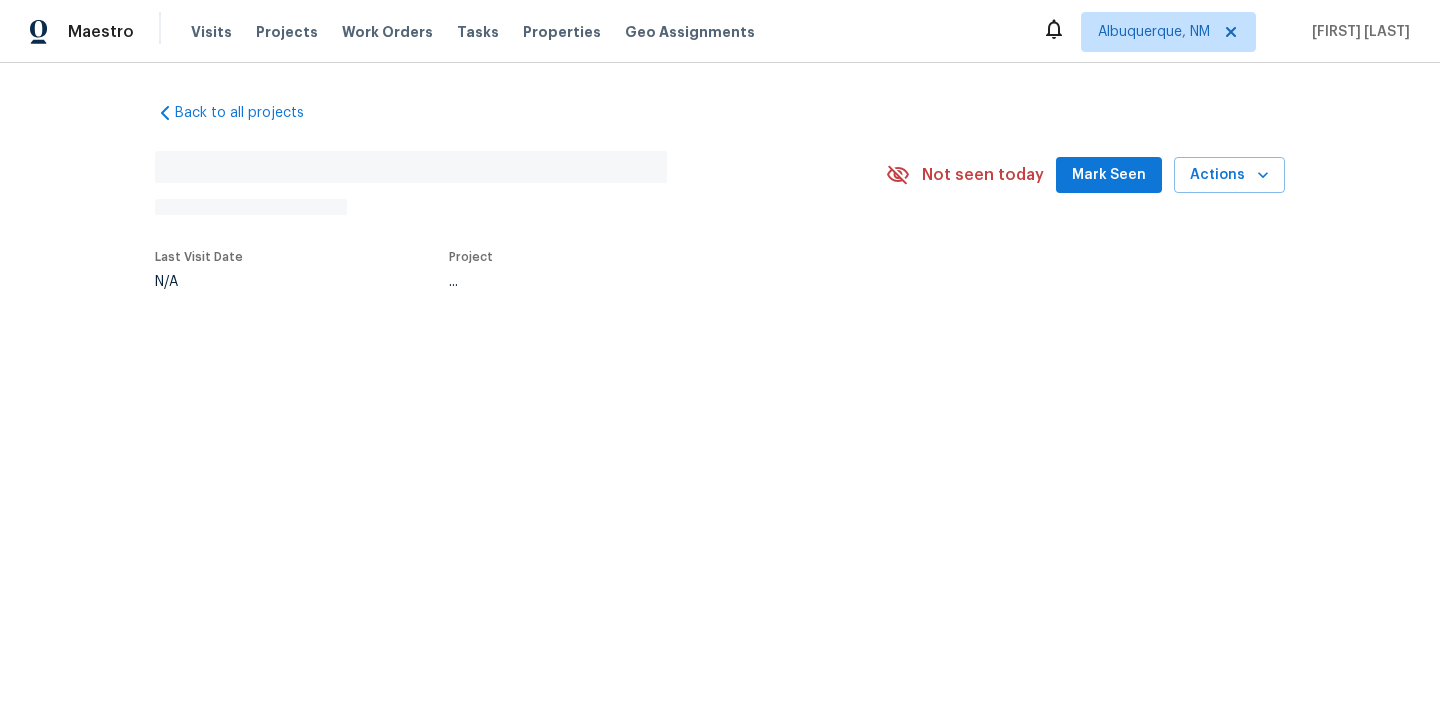 scroll, scrollTop: 0, scrollLeft: 0, axis: both 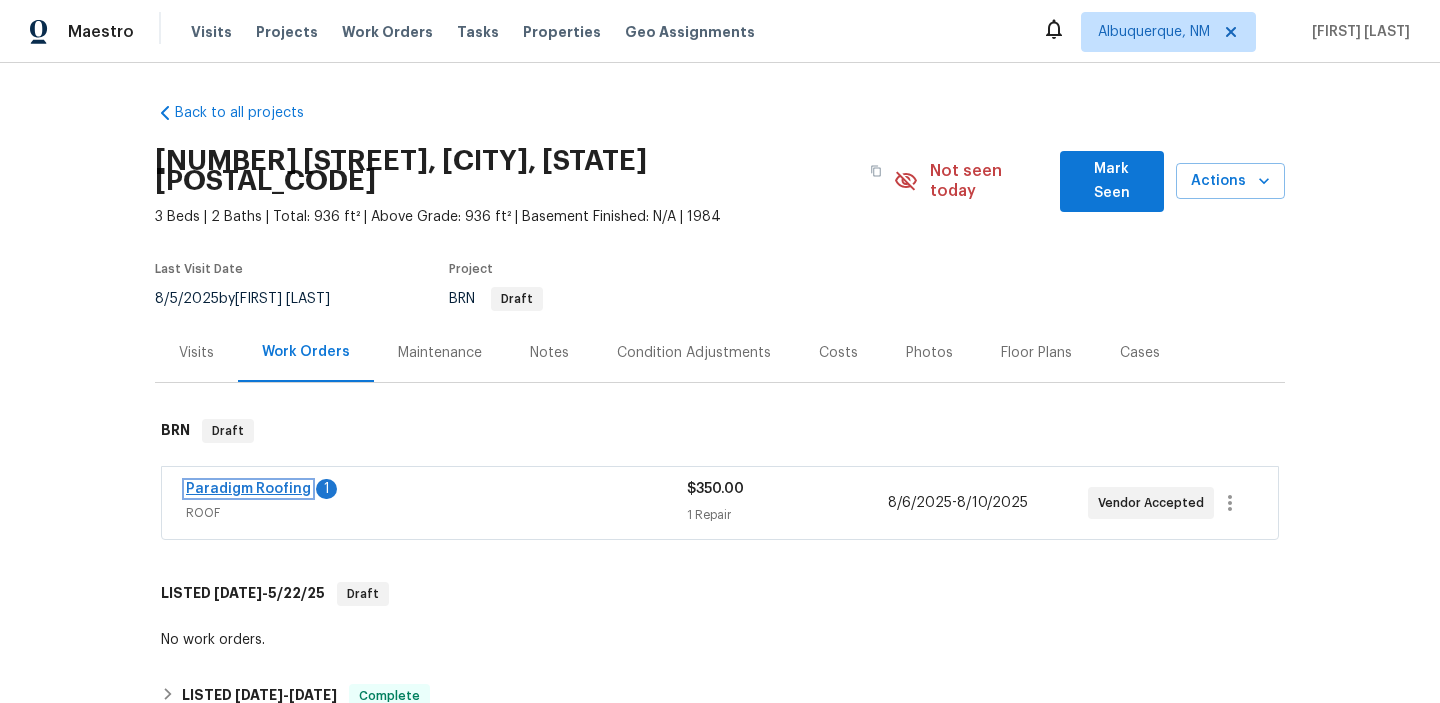 click on "Paradigm Roofing" at bounding box center (248, 489) 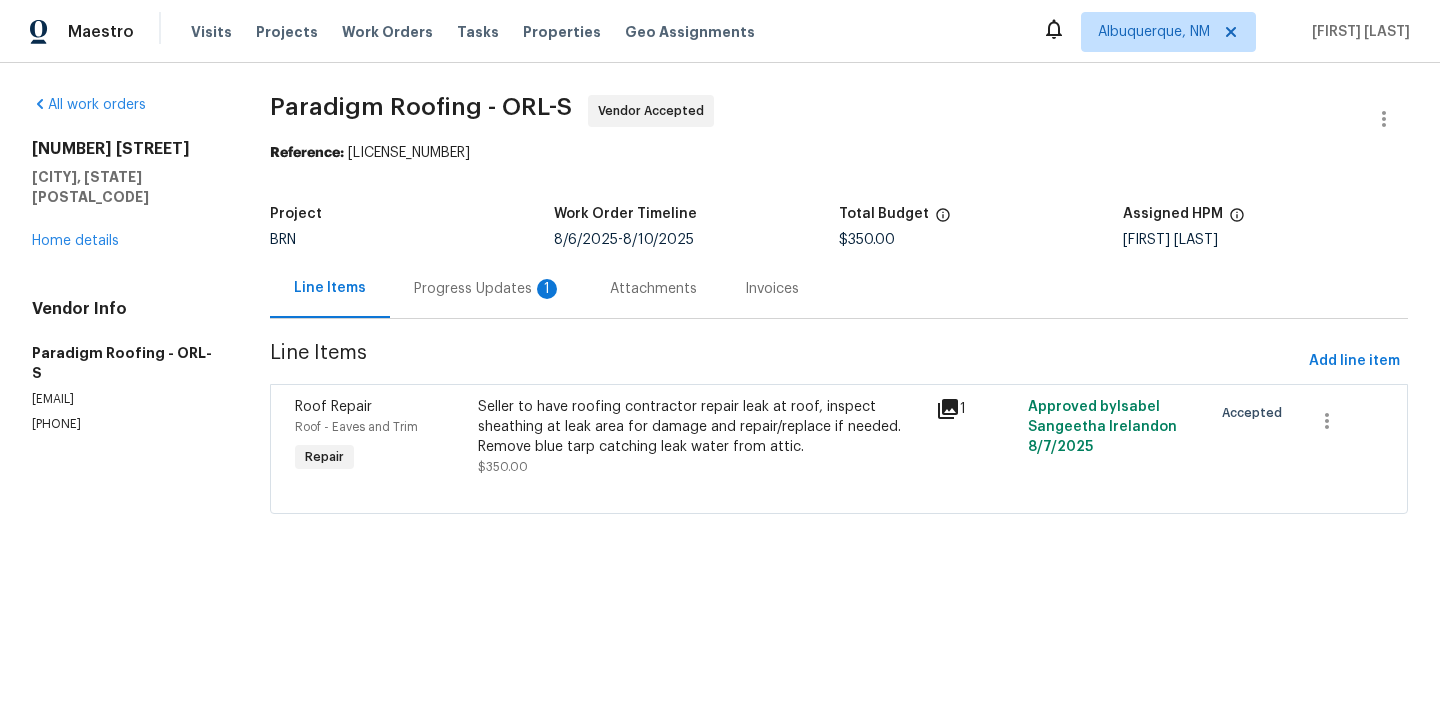 click on "Progress Updates 1" at bounding box center [488, 288] 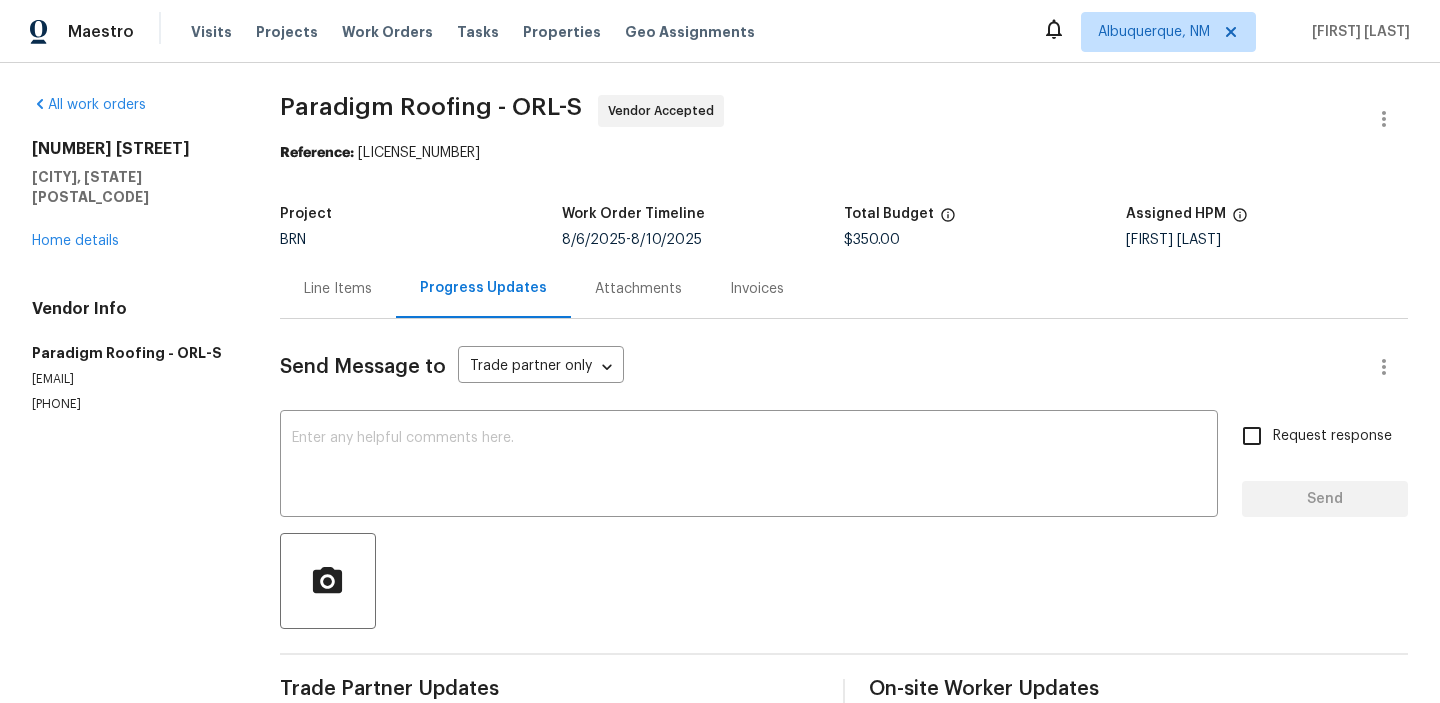 scroll, scrollTop: 256, scrollLeft: 0, axis: vertical 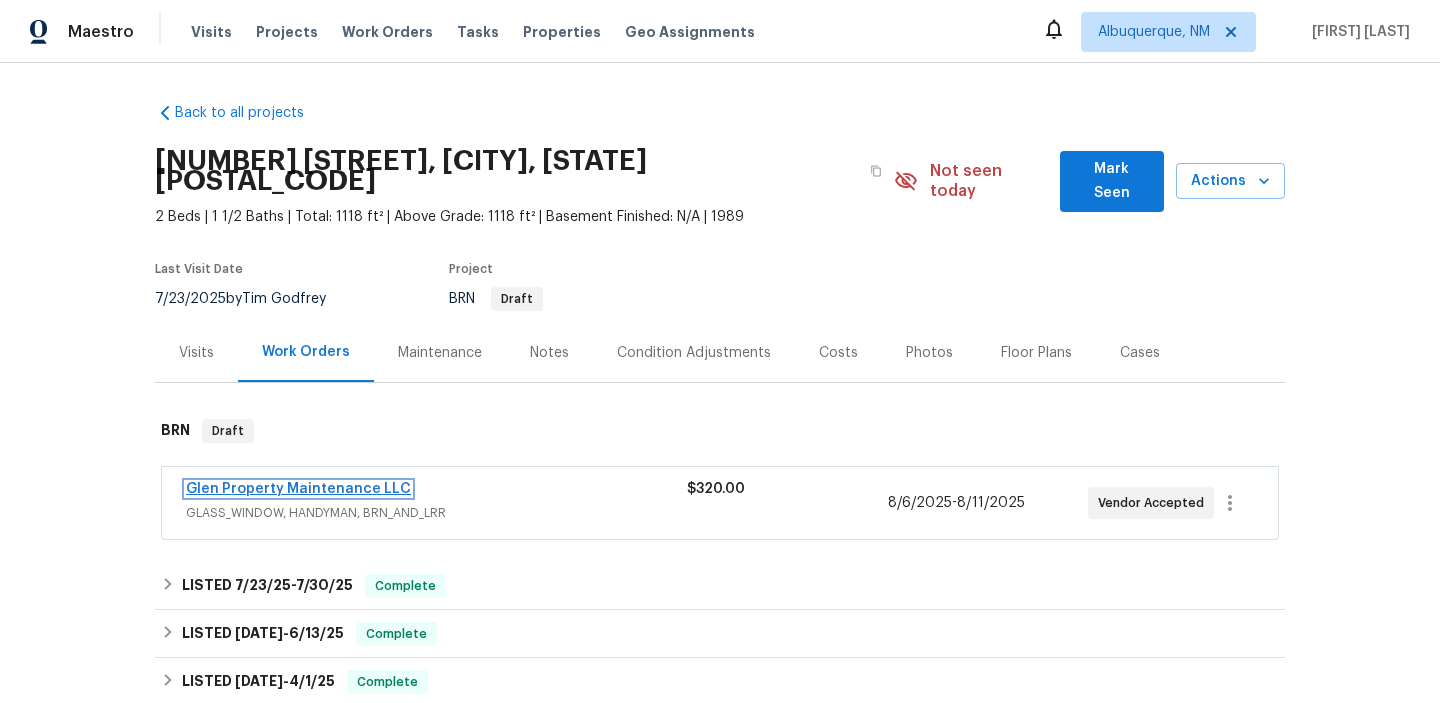 click on "Glen Property Maintenance LLC" at bounding box center [298, 489] 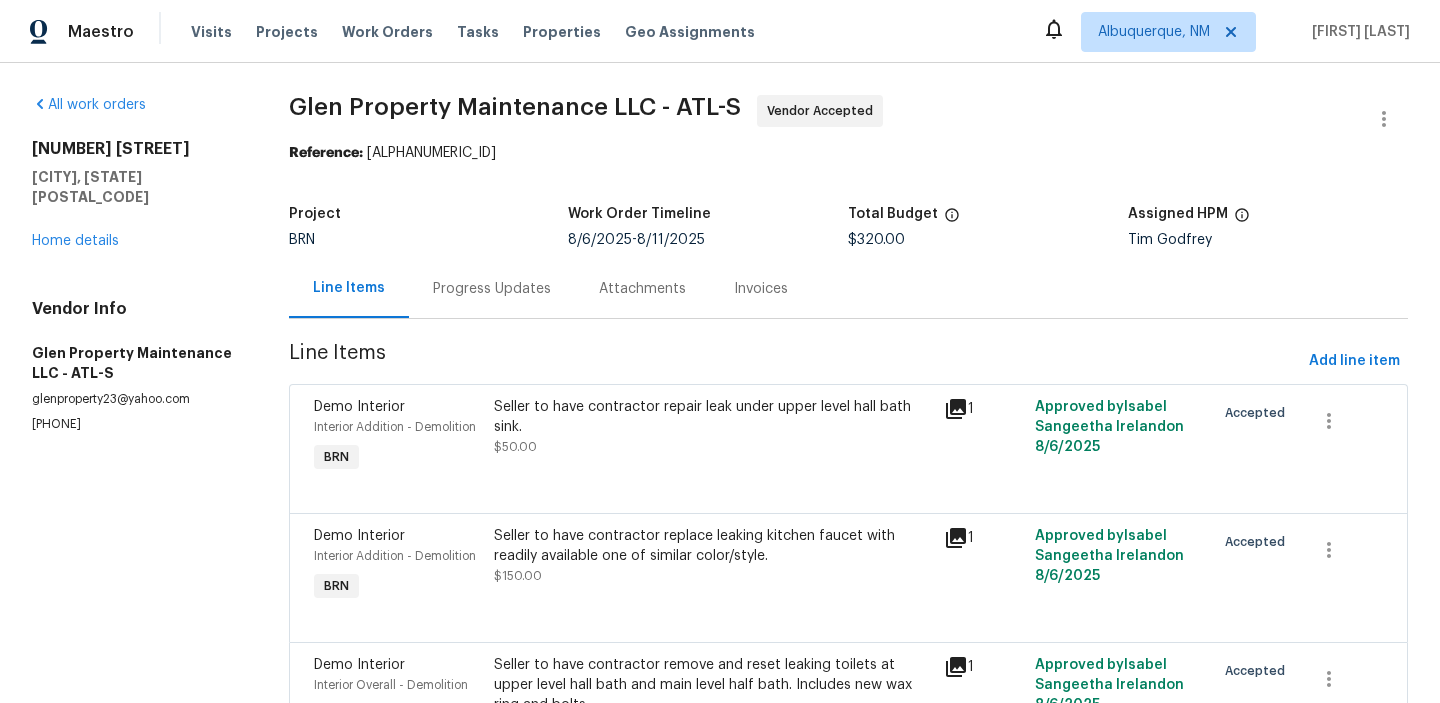 click on "Progress Updates" at bounding box center [492, 288] 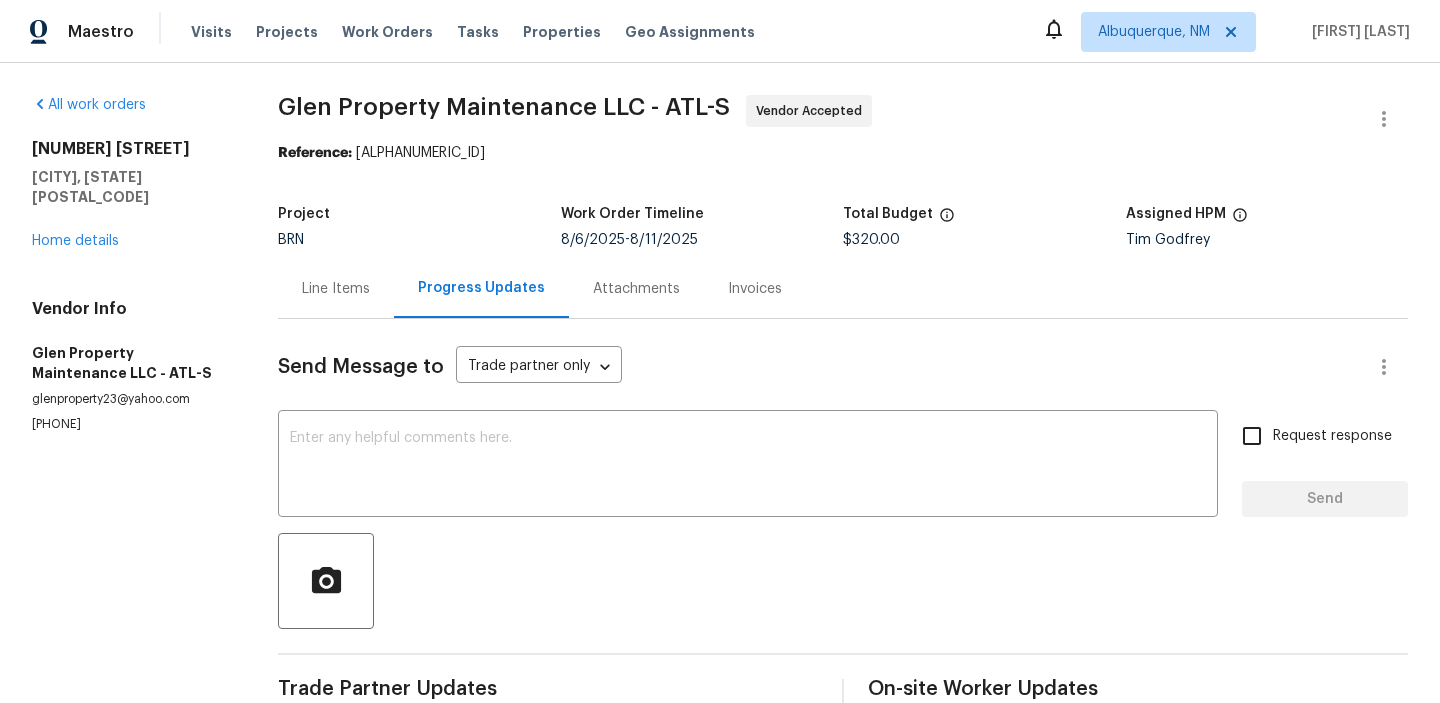 scroll, scrollTop: 236, scrollLeft: 0, axis: vertical 